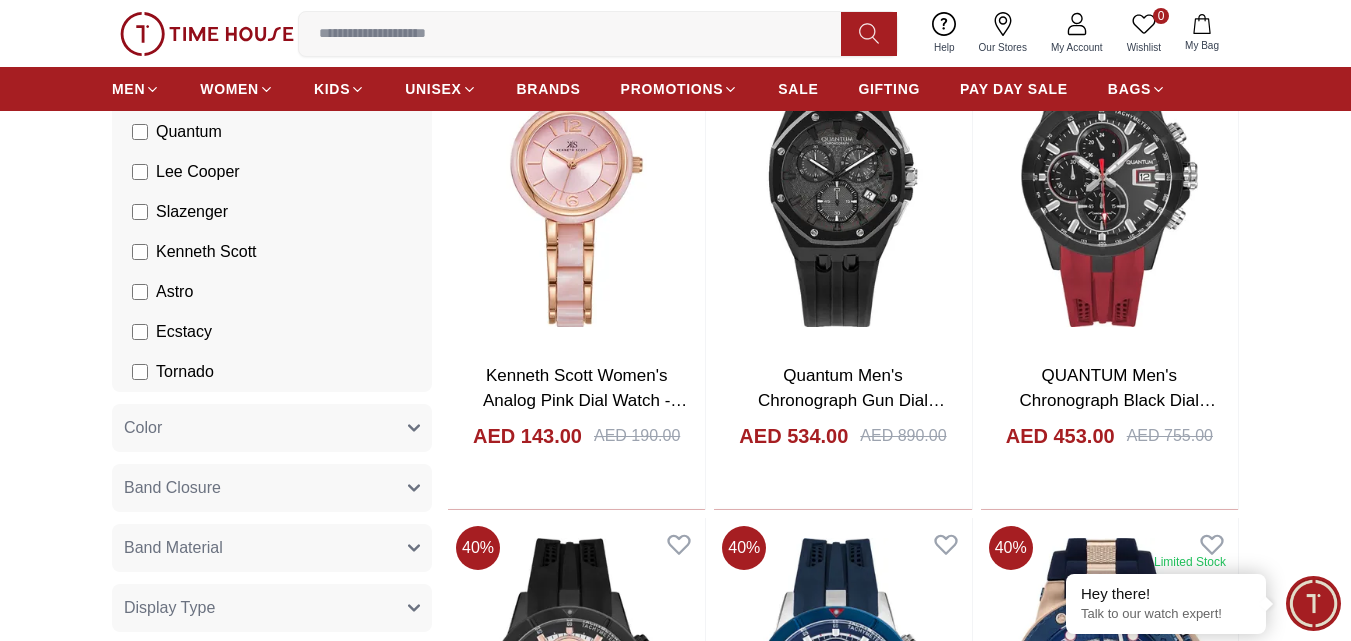 scroll, scrollTop: 500, scrollLeft: 0, axis: vertical 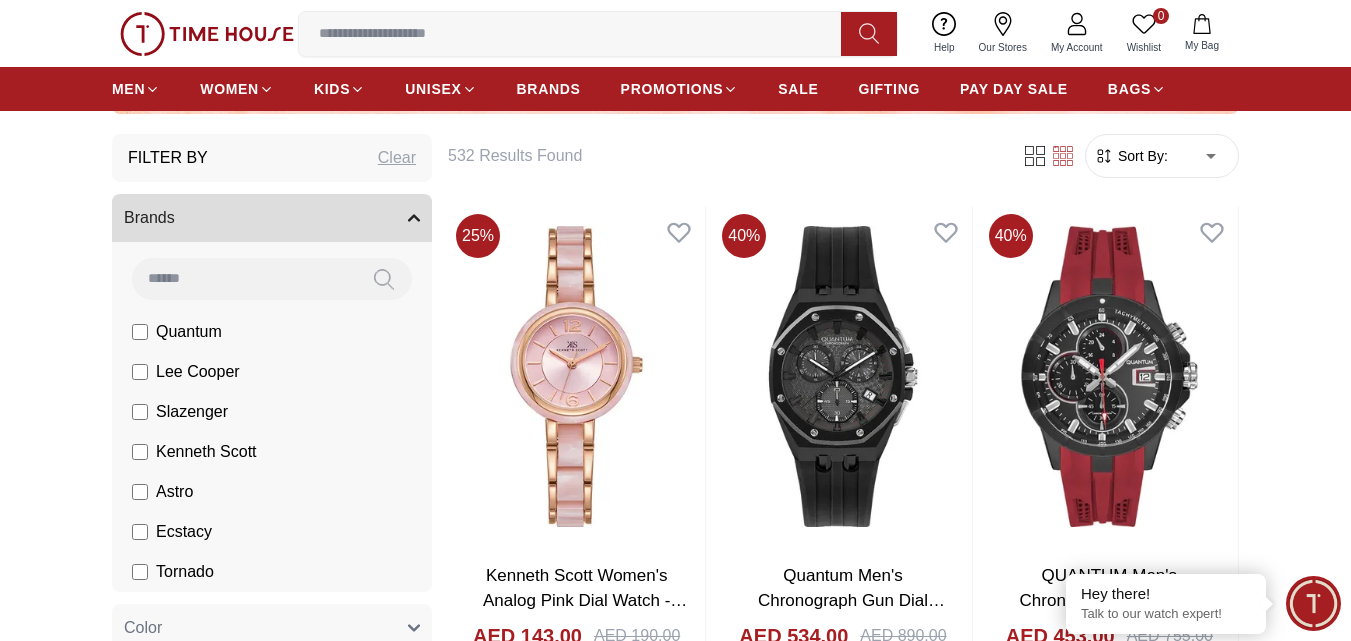 click on "Brands" at bounding box center [272, 218] 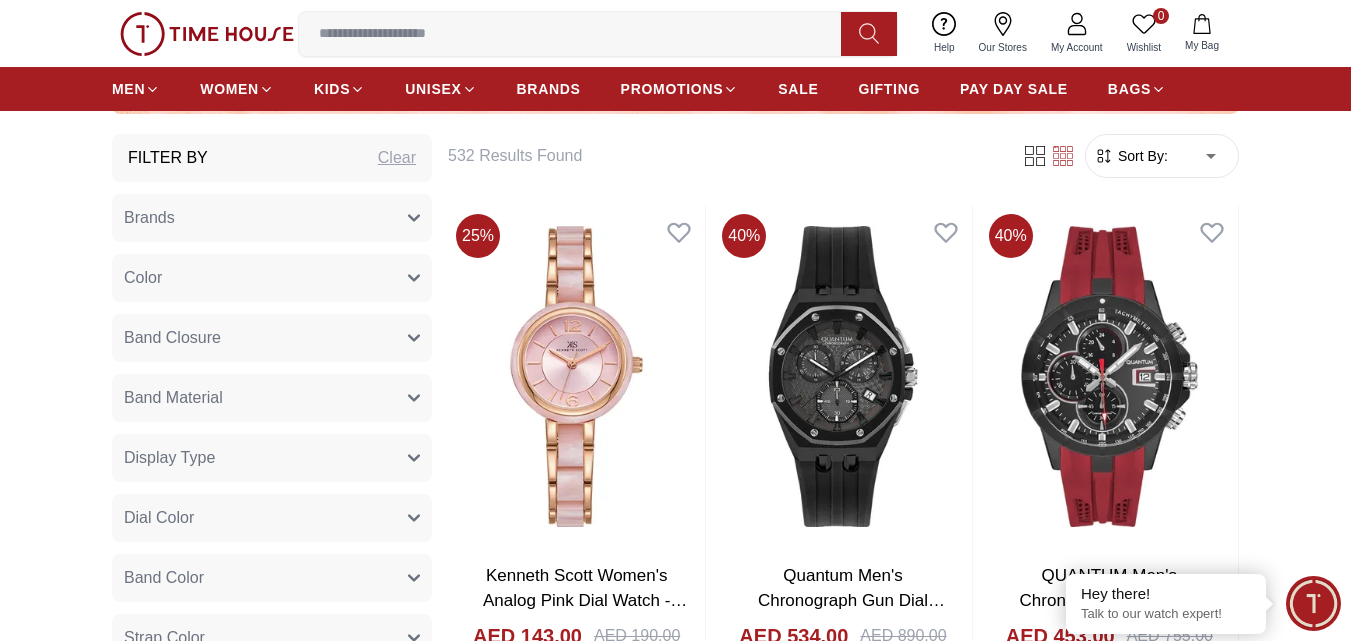 click on "Brands" at bounding box center [272, 218] 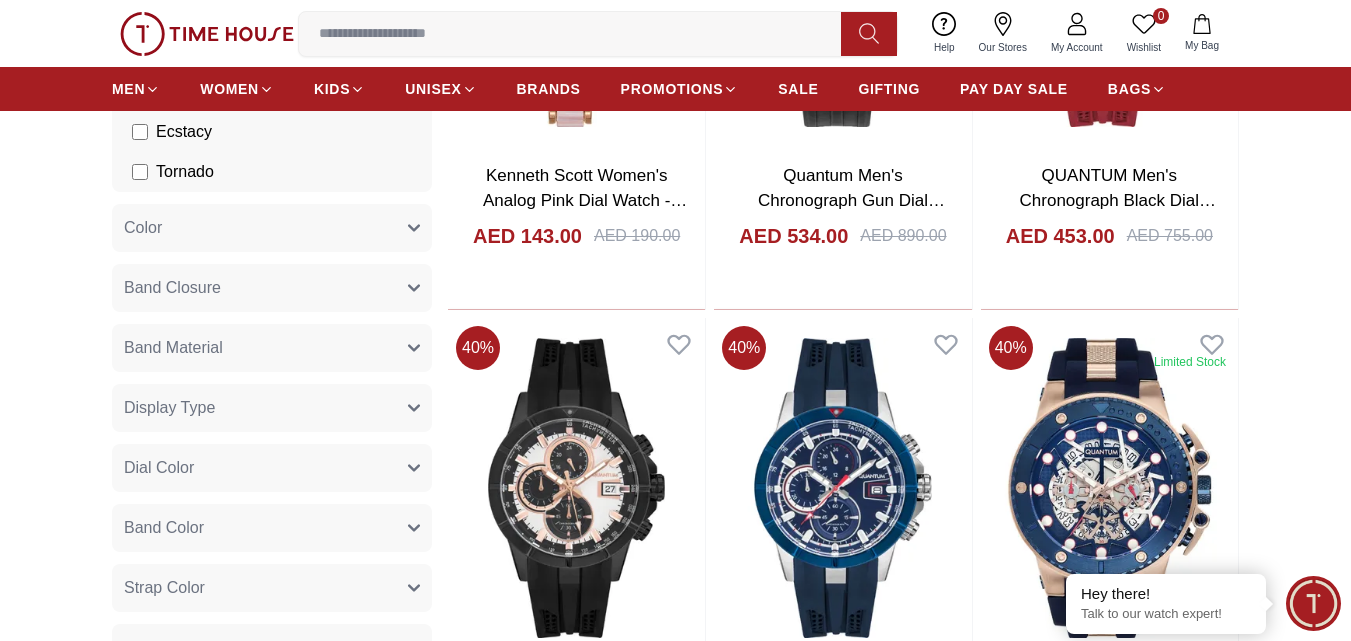 scroll, scrollTop: 400, scrollLeft: 0, axis: vertical 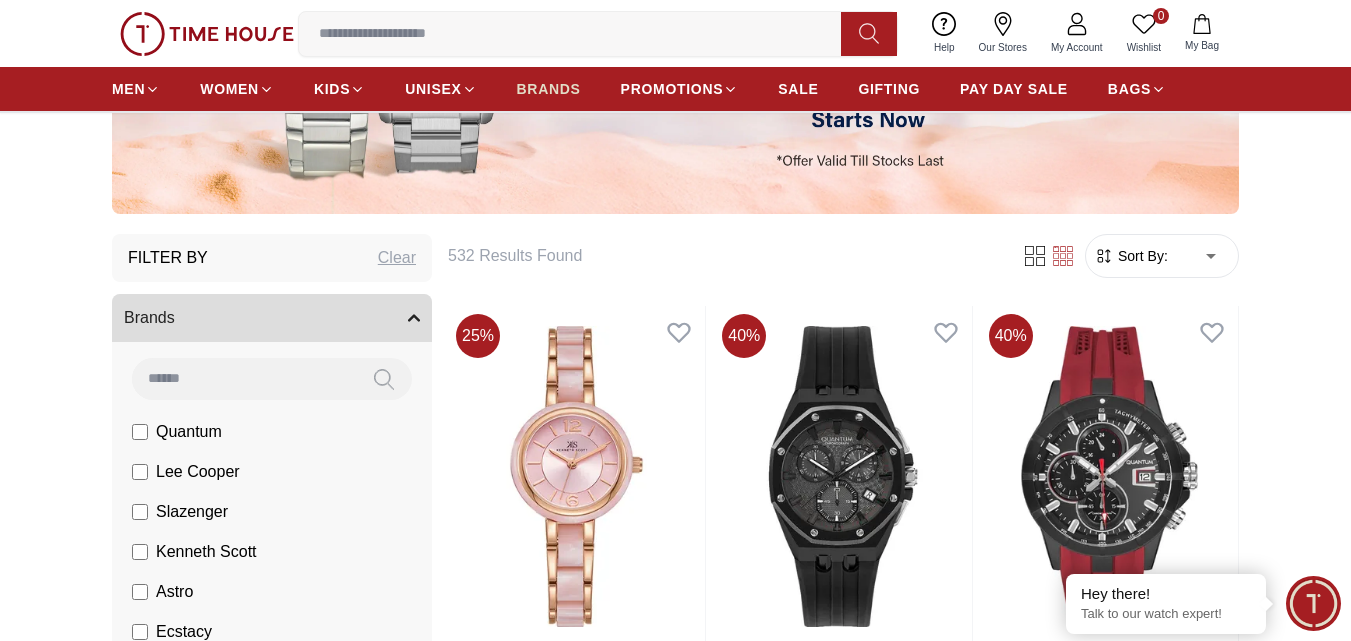 click on "BRANDS" at bounding box center (549, 89) 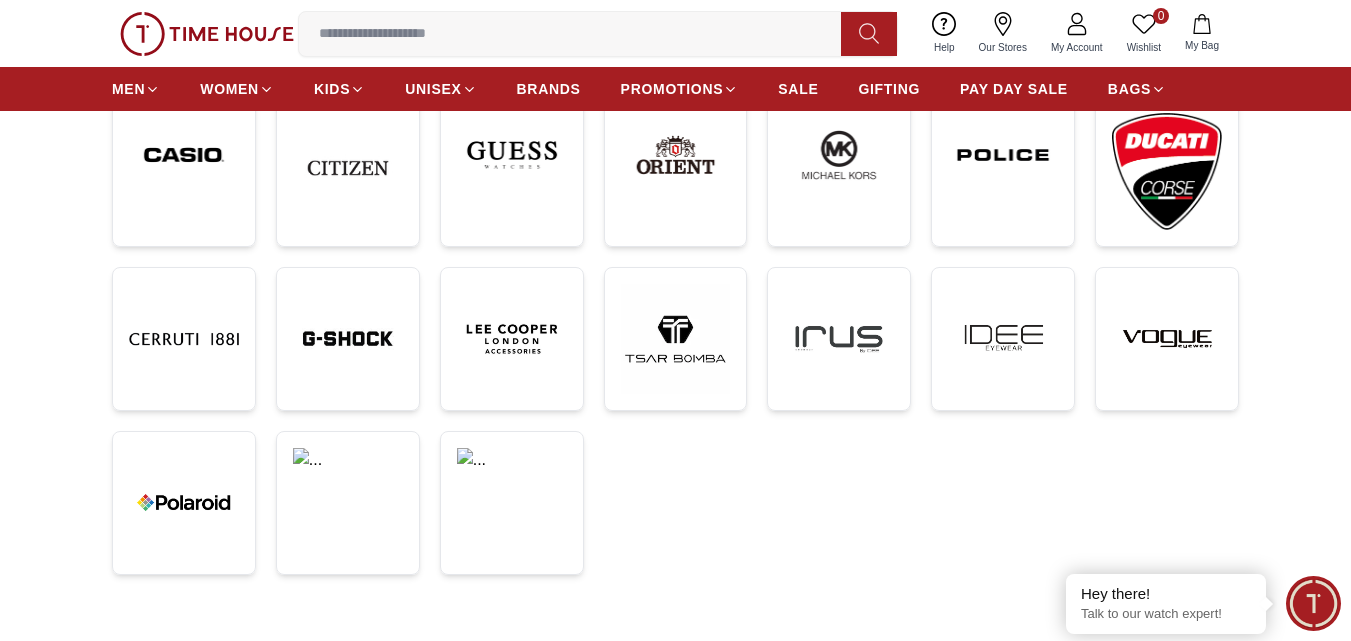 scroll, scrollTop: 400, scrollLeft: 0, axis: vertical 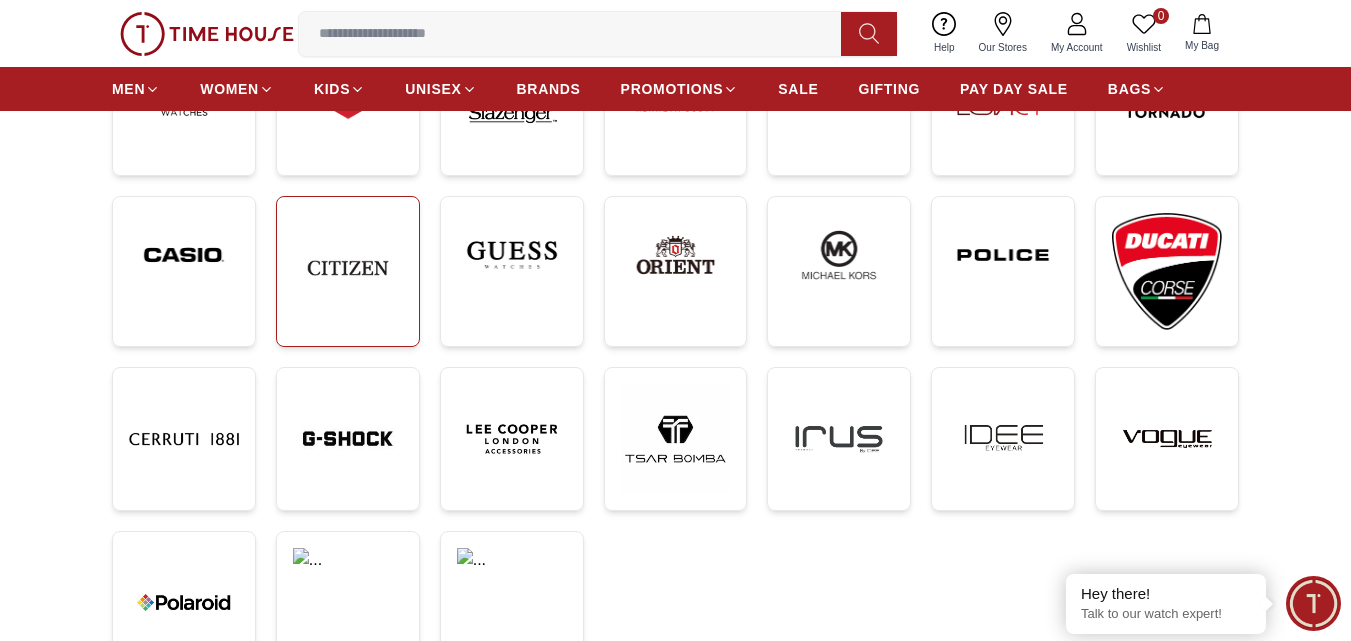 click at bounding box center [348, 268] 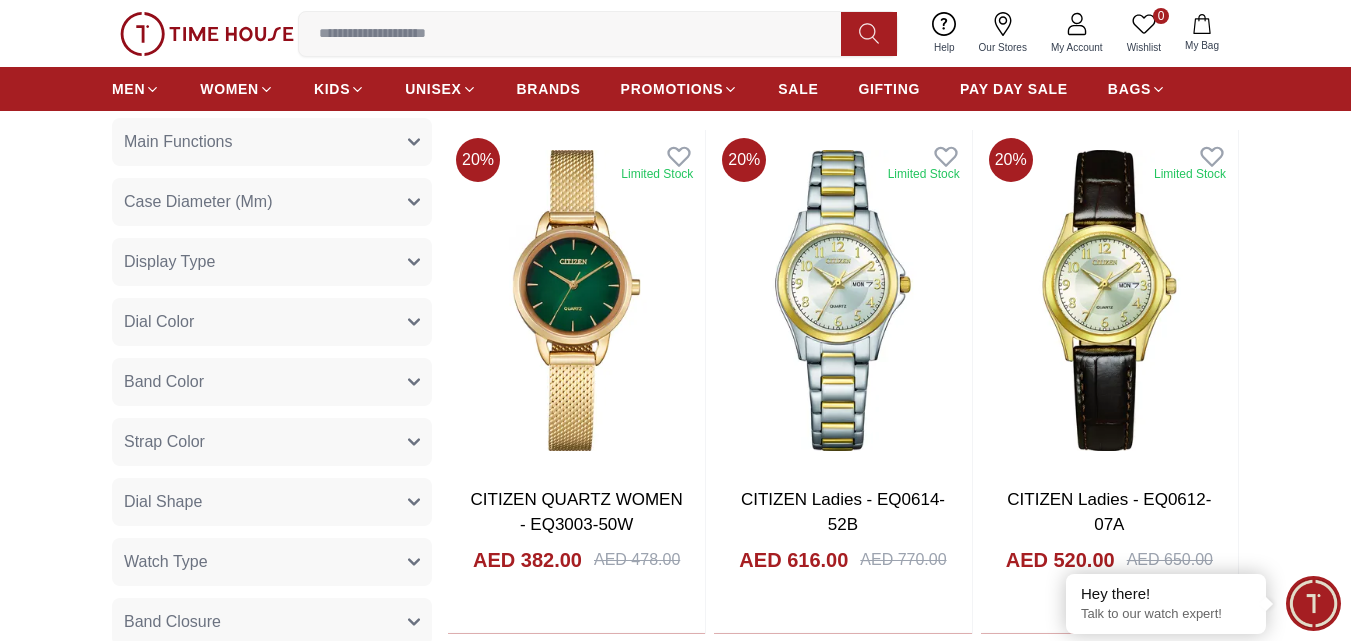 scroll, scrollTop: 600, scrollLeft: 0, axis: vertical 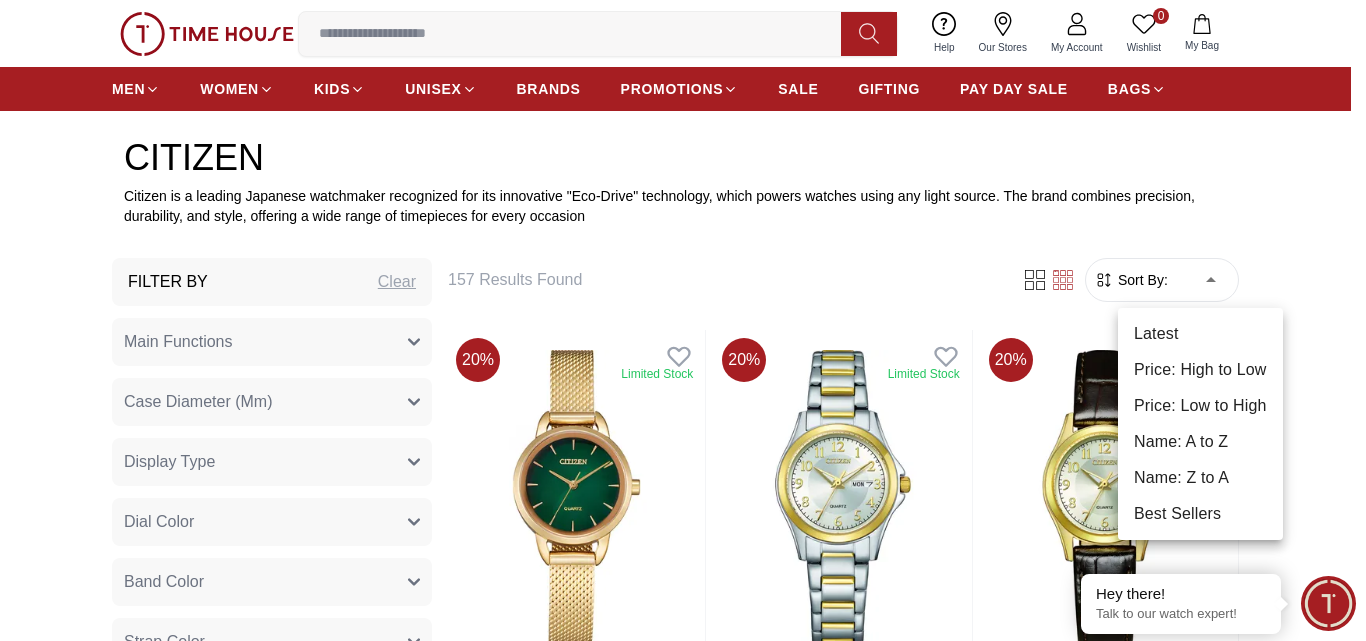click on "100% Genuine products with International Warranty Shop From [COUNTRY] | العربية |     Currency    | 0 Wishlist My Bag Help Our Stores My Account 0 Wishlist My Bag MEN WOMEN KIDS UNISEX BRANDS PROMOTIONS SALE GIFTING PAY DAY SALE BAGS Home Citizen CITIZEN Citizen is a leading Japanese watchmaker recognized for its innovative "Eco-Drive" technology, which powers watches using any light source. The brand combines precision, durability, and style, offering a wide range of timepieces for every occasion    Filter By Clear Main Functions 1/1 second units chronograph 60 minute timing, 24 hrs display, Date display Date Display, Eco-Drive (recharged by any light source; No need to change battery), Insufficient Charge Warning Function, Overcharge Prevention Function Day and Date display Eco-Drive (recharged by any light source; No need to change battery), Insufficient Charge Warning Function, Overcharge Prevention Function  Small second hand 1/1 second units chronograph 12 hour timing
Date display 26mm Red" at bounding box center [683, 2090] 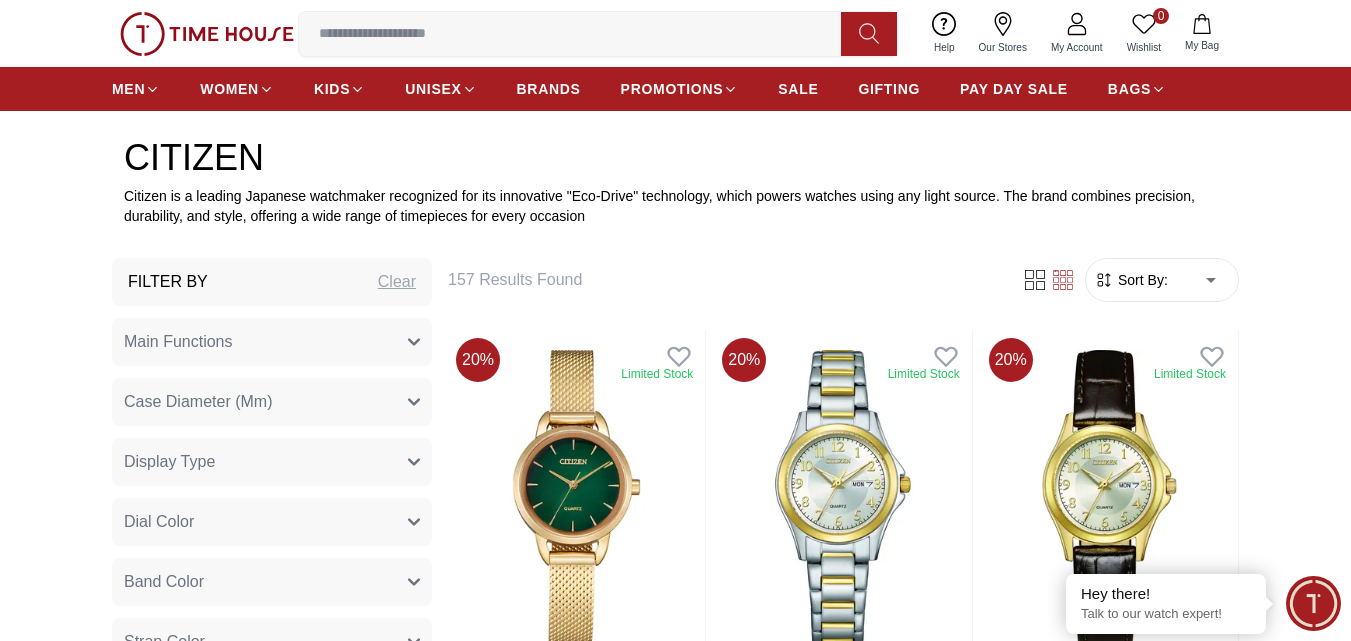 click on "Main Functions" at bounding box center [272, 342] 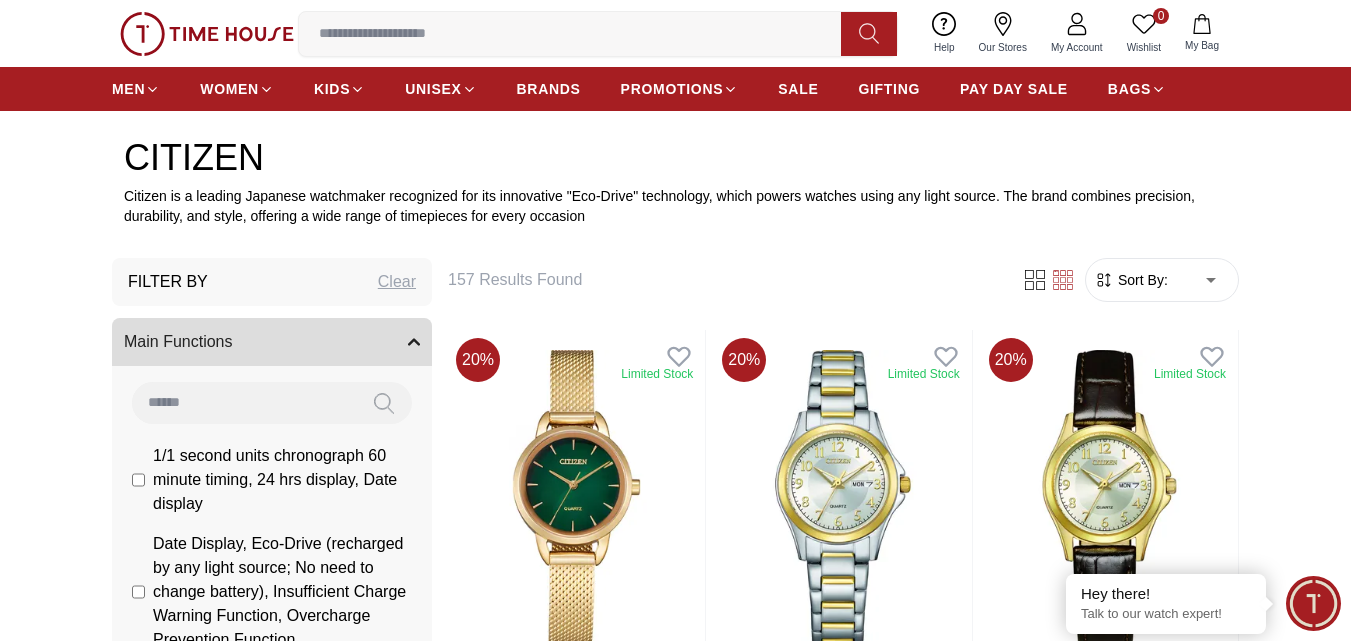 click on "Main Functions" at bounding box center (272, 342) 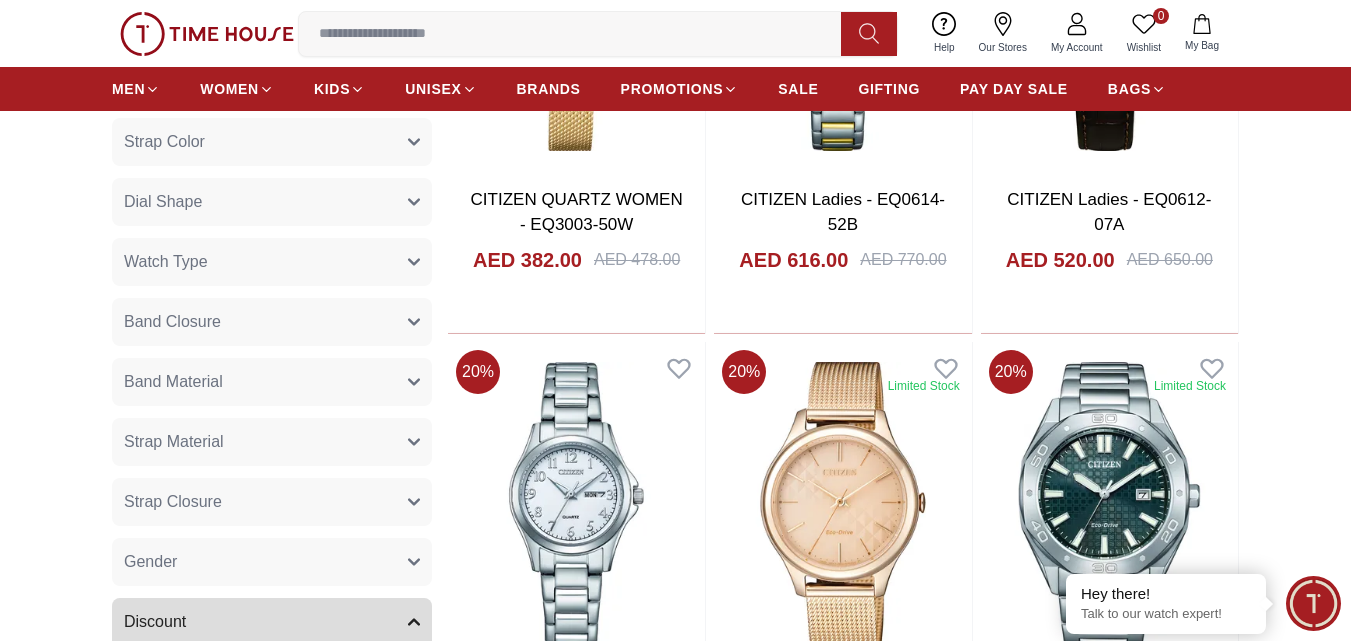scroll, scrollTop: 1200, scrollLeft: 0, axis: vertical 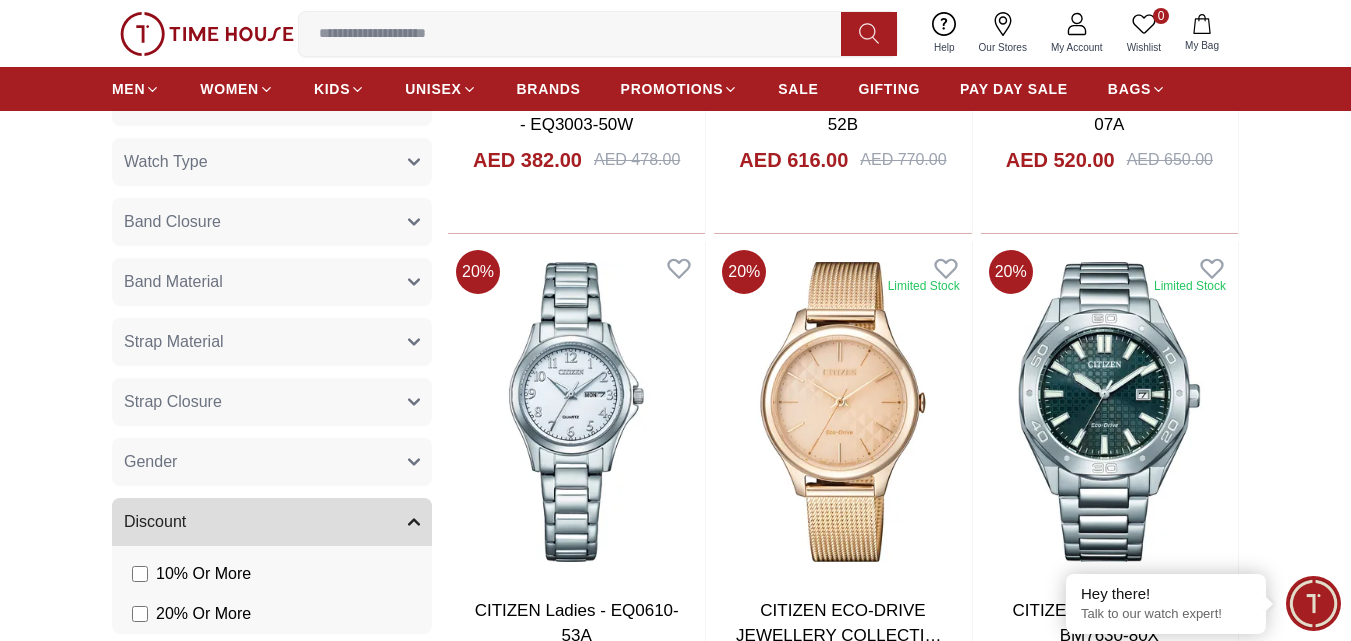 click 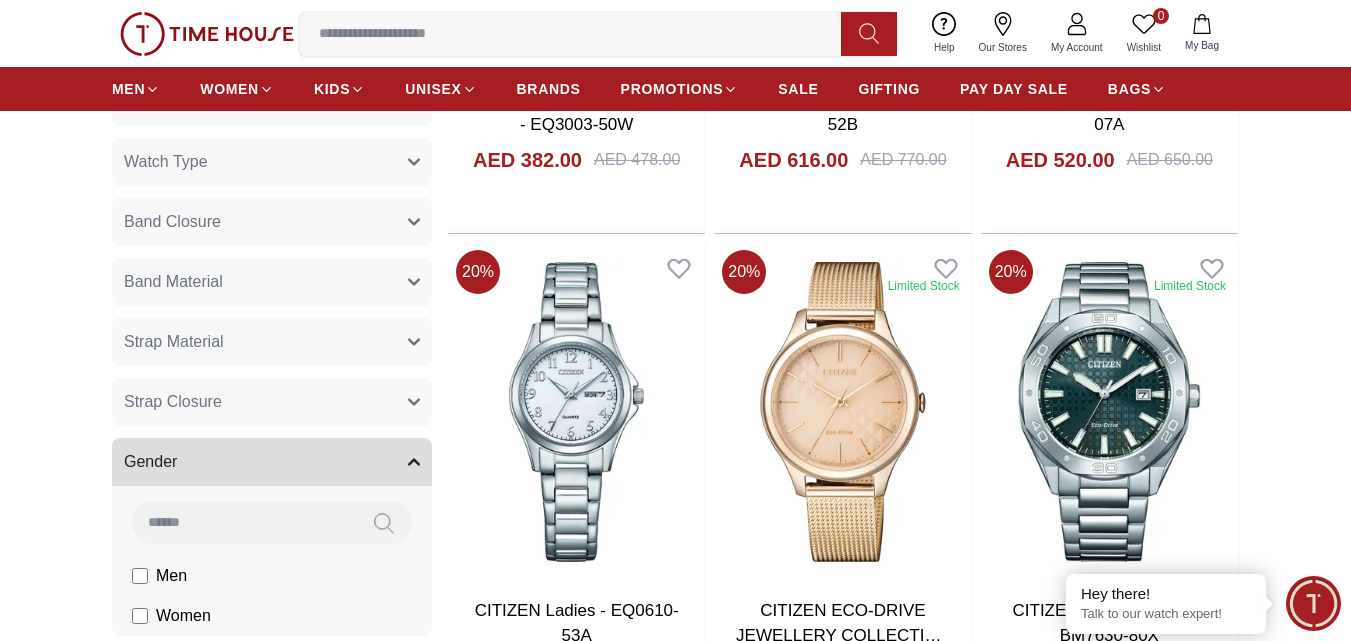 click on "Men" at bounding box center [0, 0] 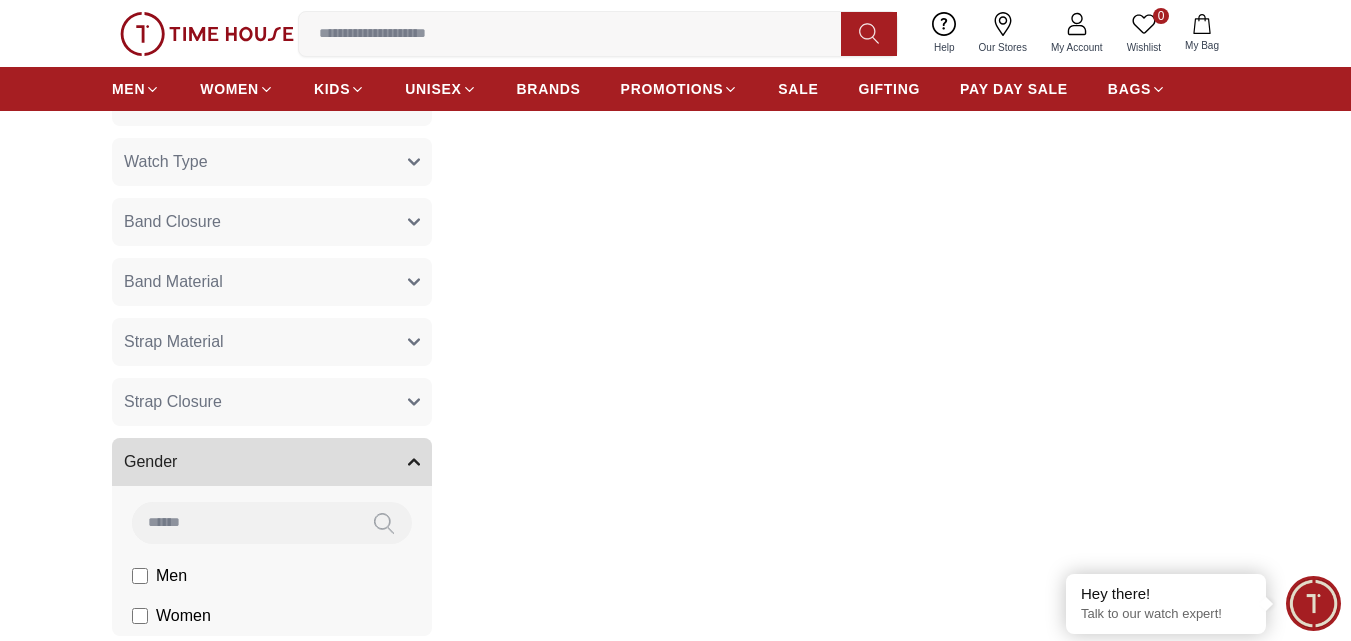 click on "Gender" at bounding box center (272, 462) 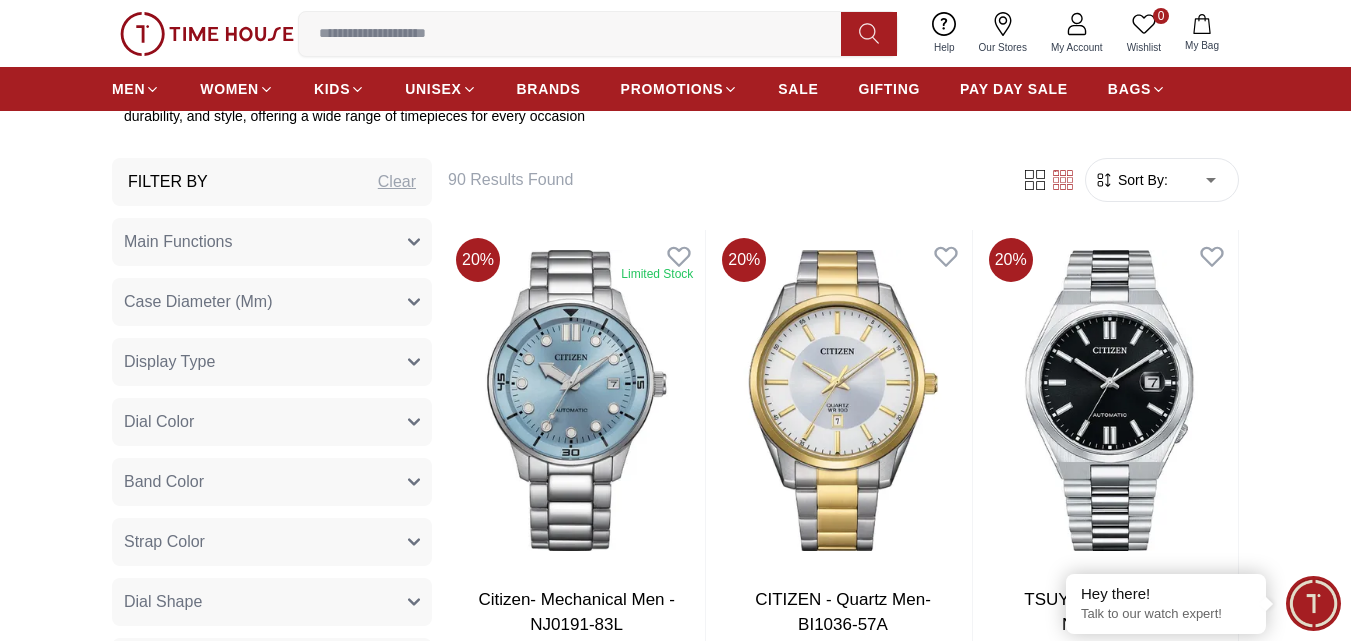 scroll, scrollTop: 500, scrollLeft: 0, axis: vertical 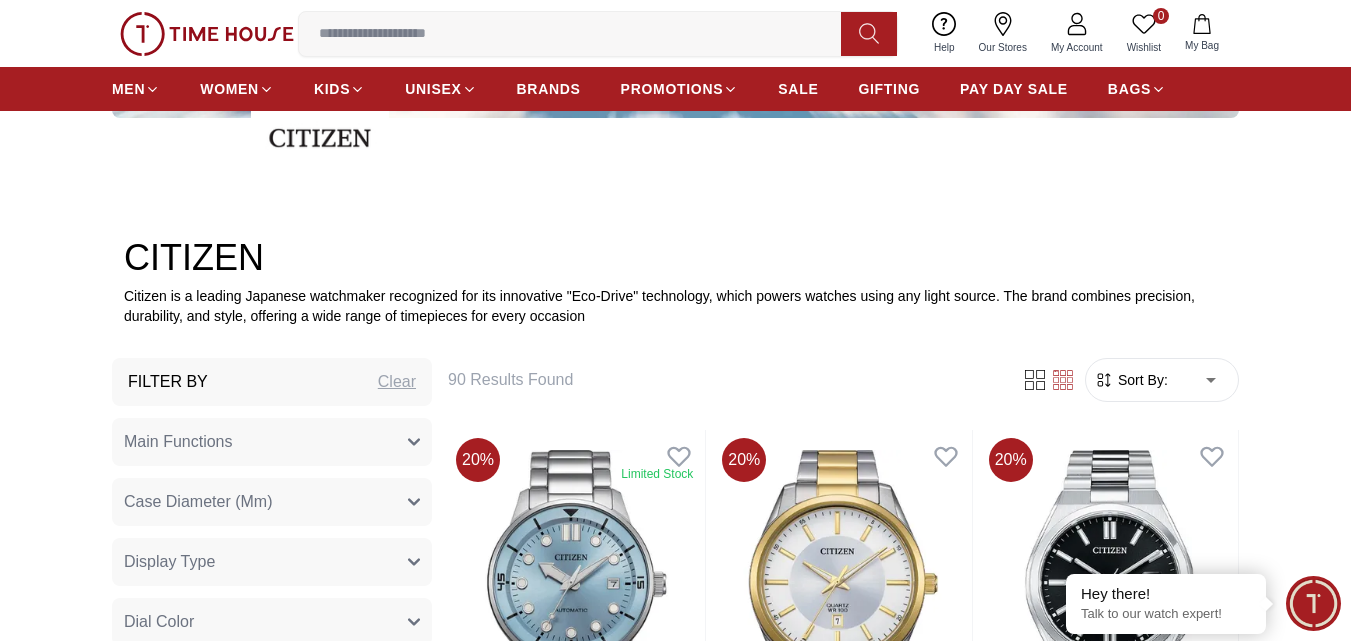 click on "Sort By:" at bounding box center [1141, 380] 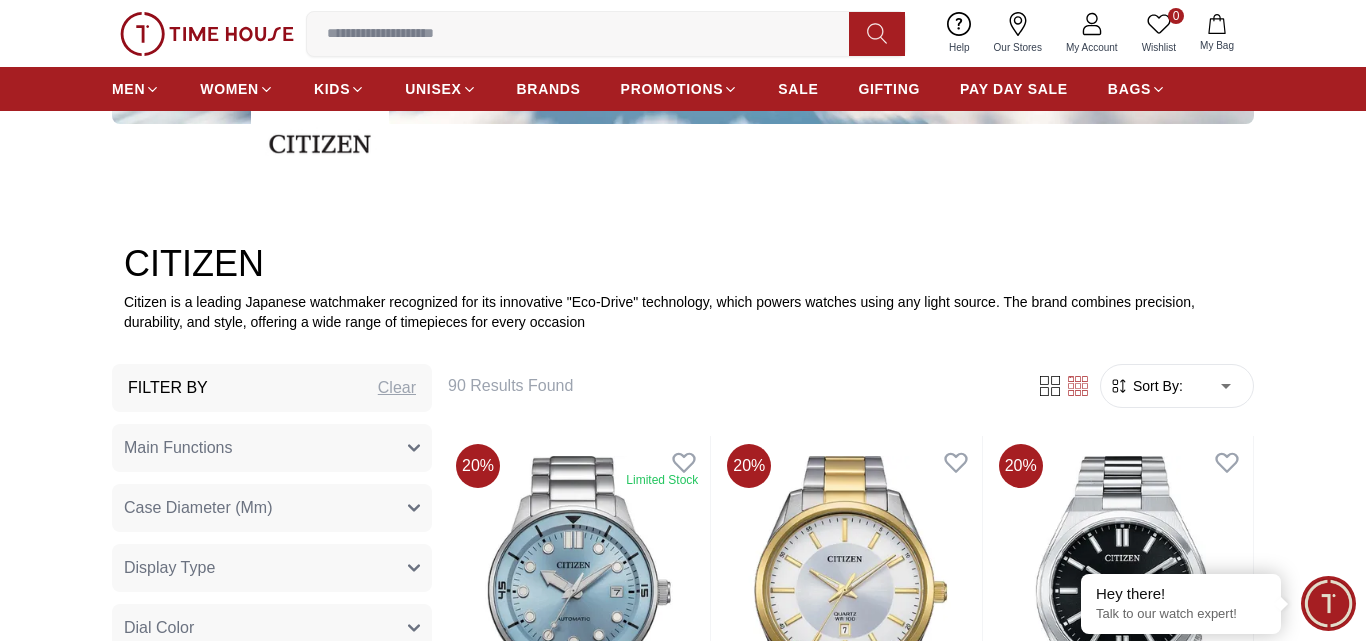 click on "100% Genuine products with International Warranty Shop From [COUNTRY] | العربية |     Currency    | 0 Wishlist My Bag Help Our Stores My Account 0 Wishlist My Bag MEN WOMEN KIDS UNISEX BRANDS PROMOTIONS SALE GIFTING PAY DAY SALE BAGS Home Citizen CITIZEN Citizen is a leading Japanese watchmaker recognized for its innovative "Eco-Drive" technology, which powers watches using any light source. The brand combines precision, durability, and style, offering a wide range of timepieces for every occasion    Filter By Clear Main Functions 1/1 second units chronograph 60 minute timing, 24 hrs display, Date display Date Display, Eco-Drive (recharged by any light source; No need to change battery), Insufficient Charge Warning Function, Overcharge Prevention Function Day and Date display Eco-Drive (recharged by any light source; No need to change battery), Insufficient Charge Warning Function, Overcharge Prevention Function  Small second hand 1/1 second units chronograph 12 hour timing
Date display 26mm Red" at bounding box center (683, 2271) 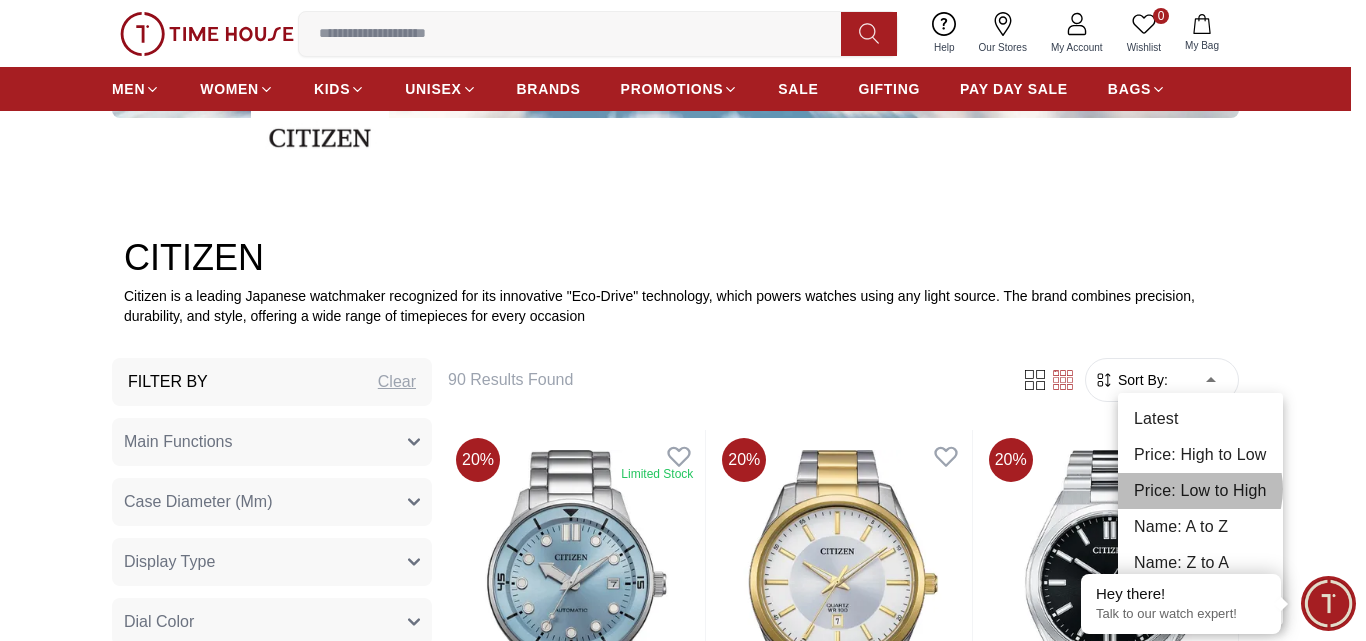 click on "Price: Low to High" at bounding box center (1200, 491) 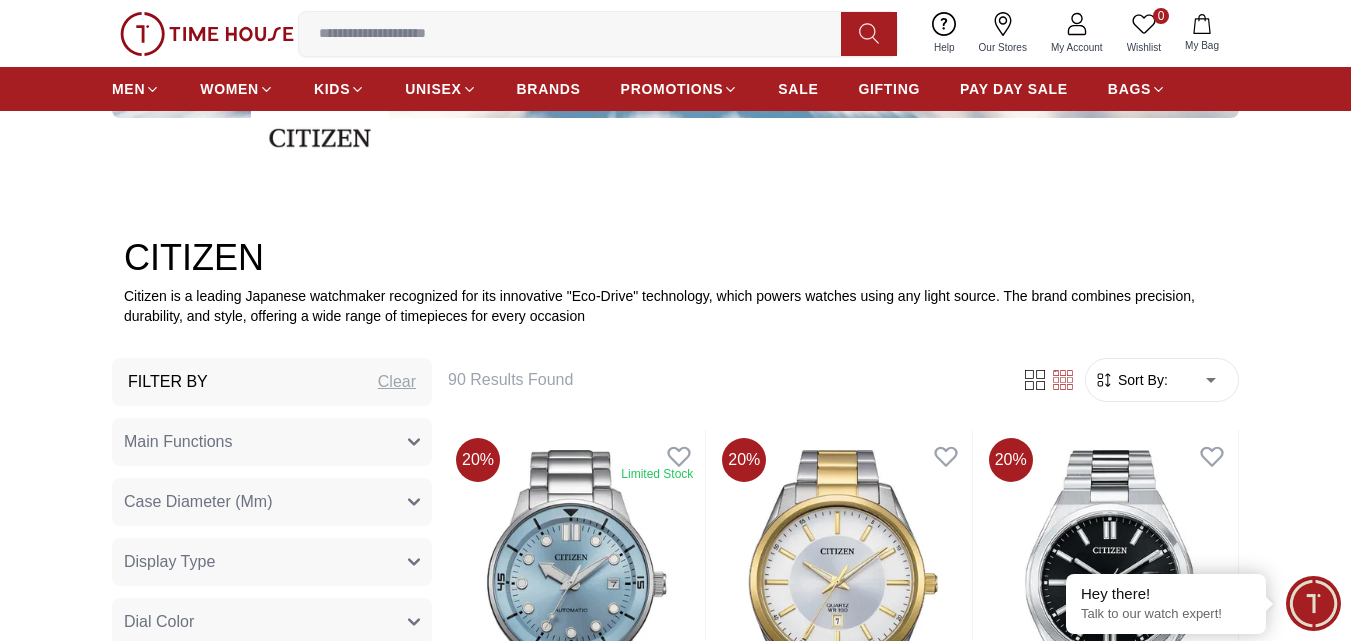 type on "*" 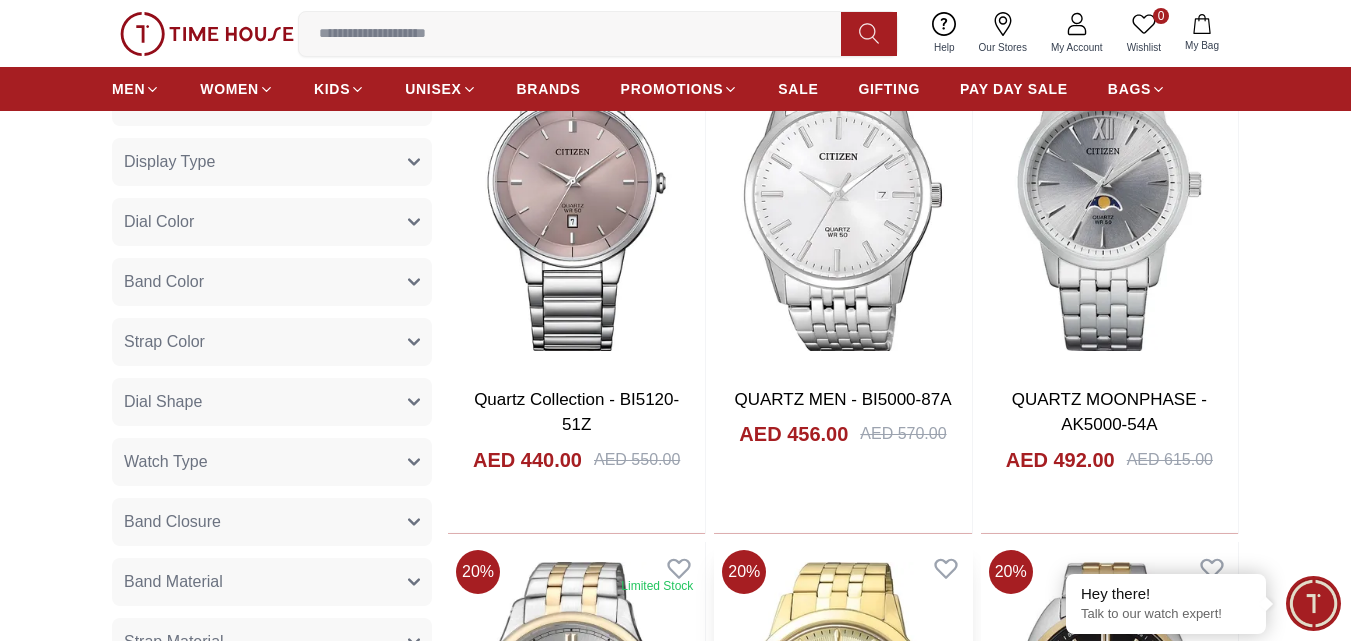scroll, scrollTop: 800, scrollLeft: 0, axis: vertical 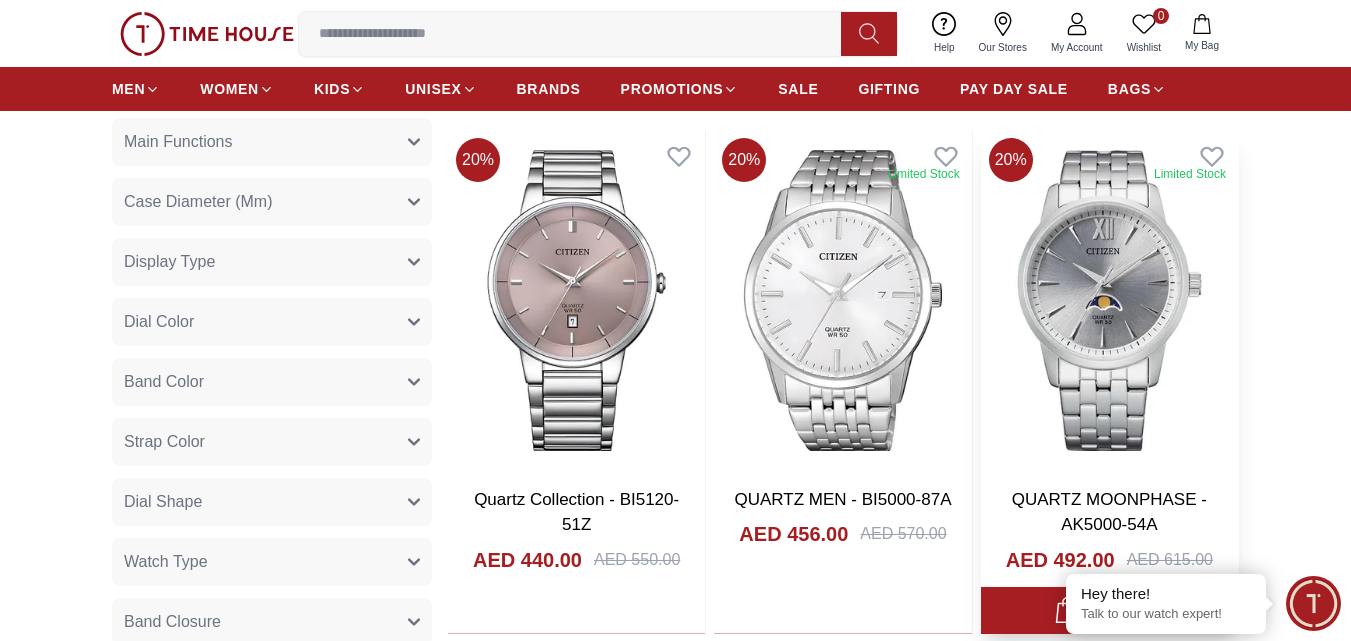 click at bounding box center (1109, 300) 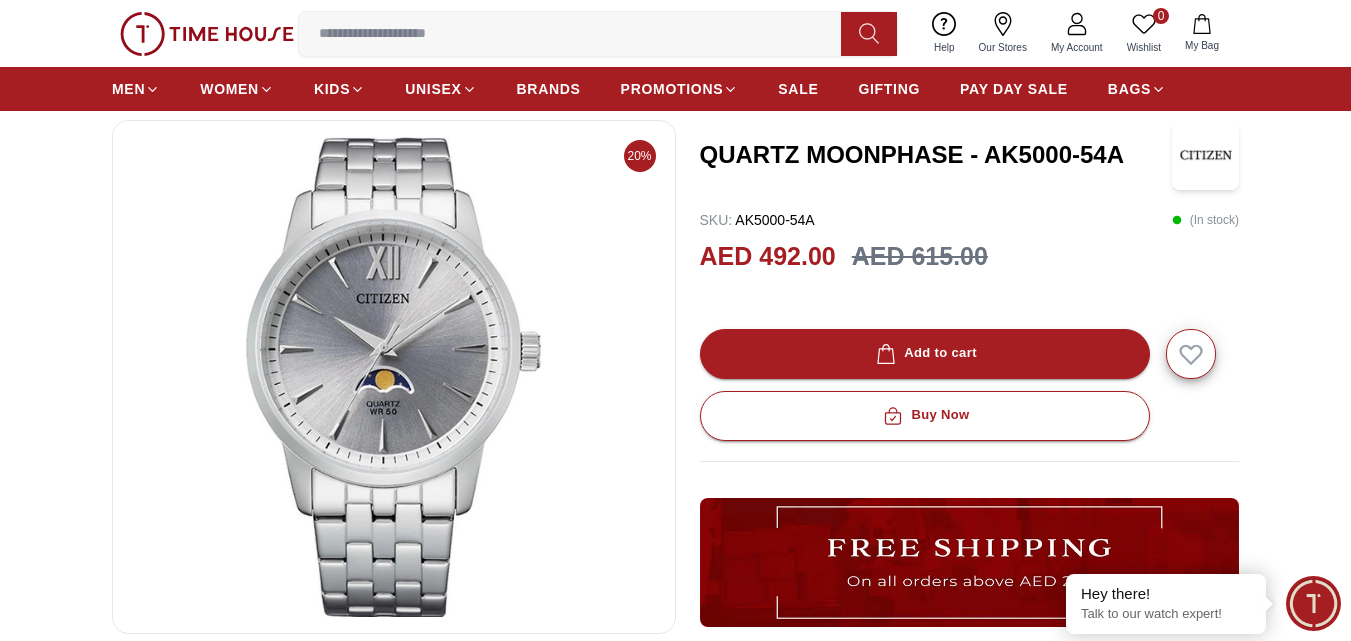 scroll, scrollTop: 200, scrollLeft: 0, axis: vertical 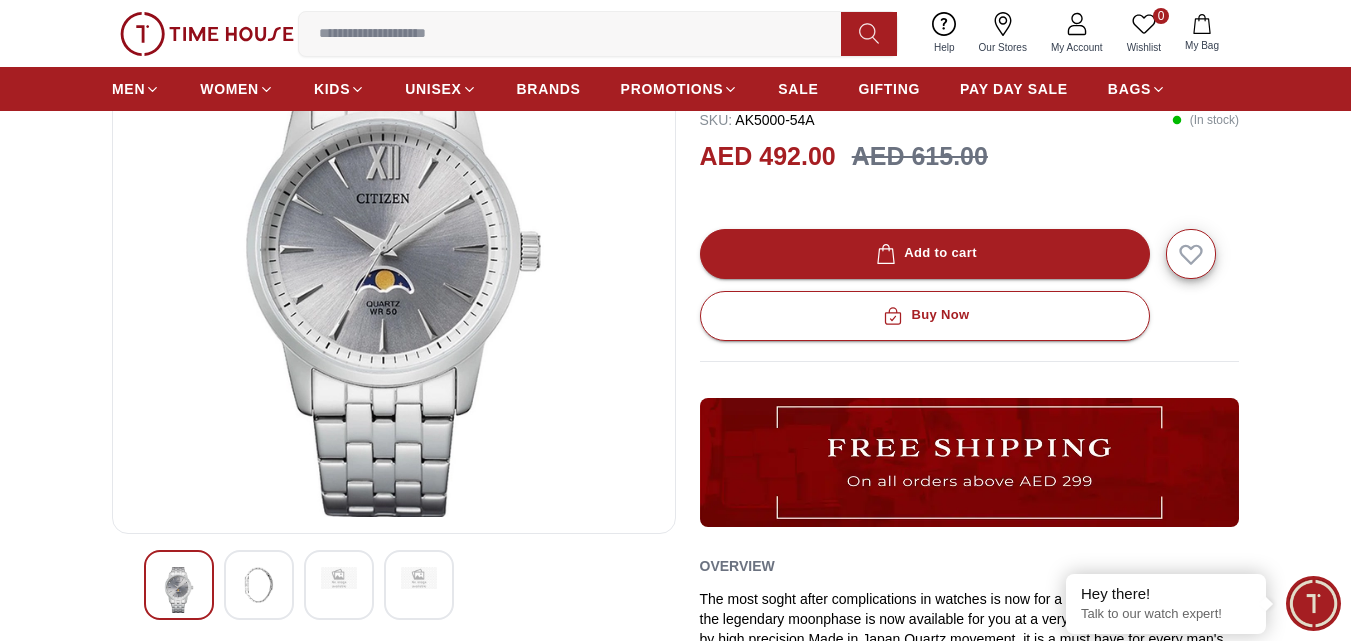 click at bounding box center [259, 585] 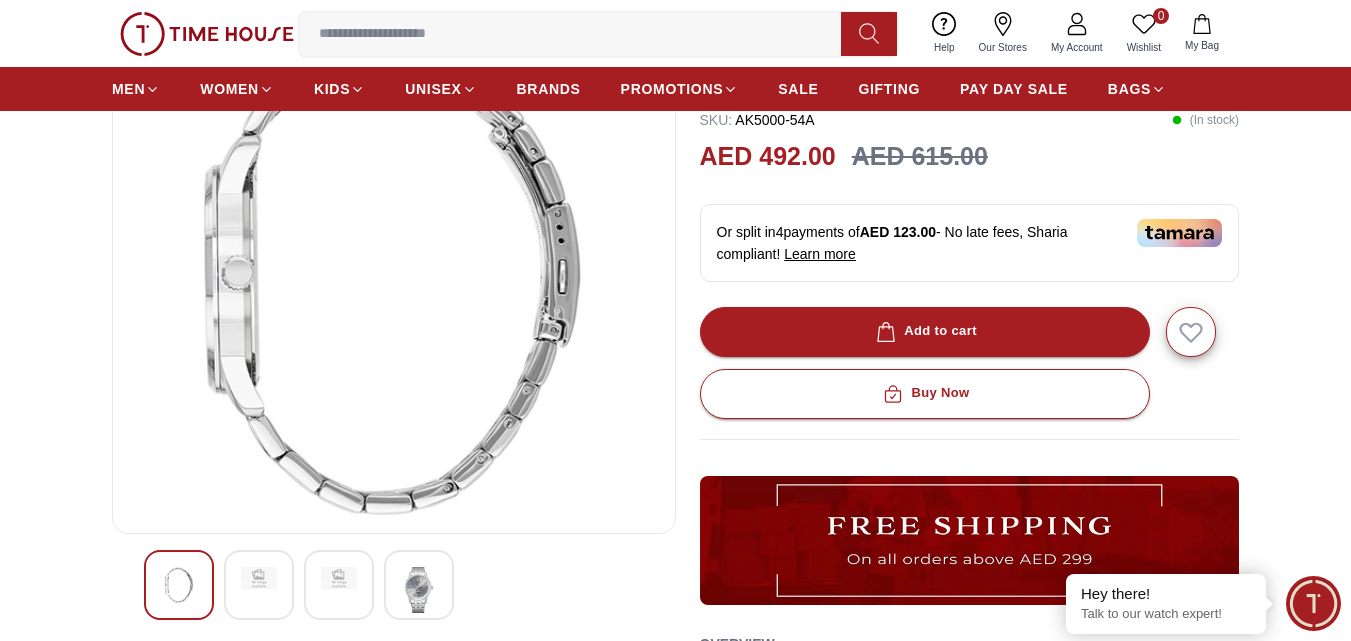 click at bounding box center (339, 578) 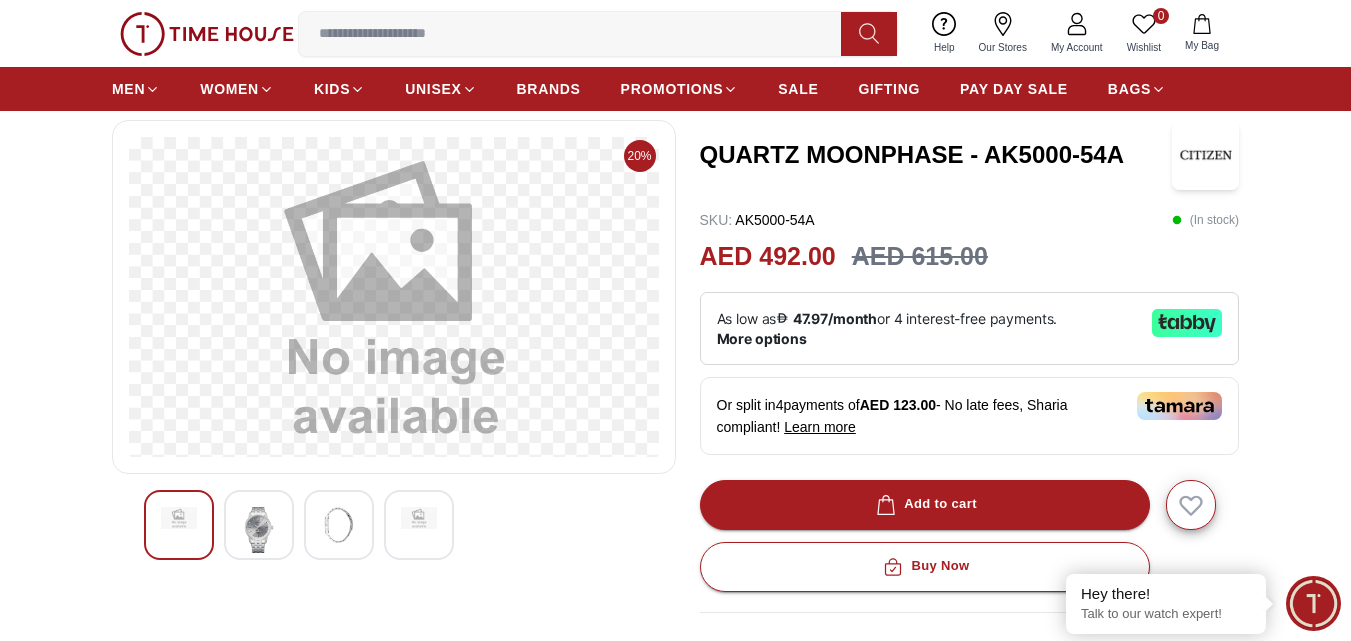 scroll, scrollTop: 0, scrollLeft: 0, axis: both 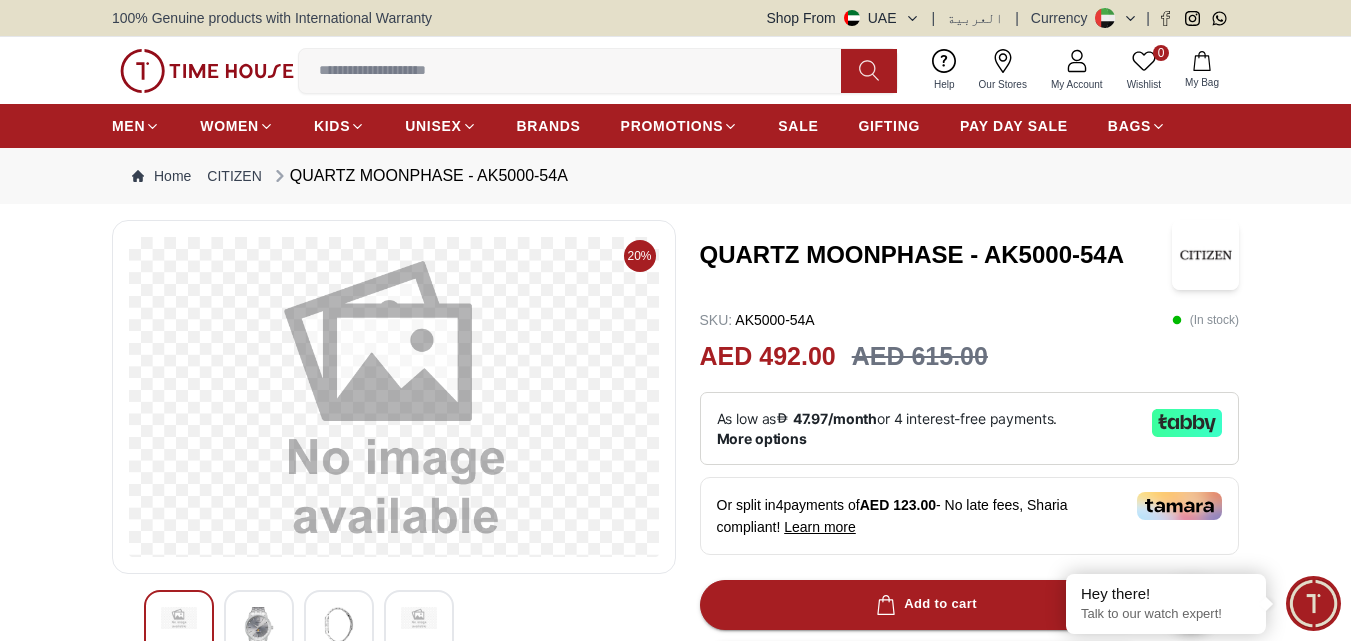 click at bounding box center [179, 618] 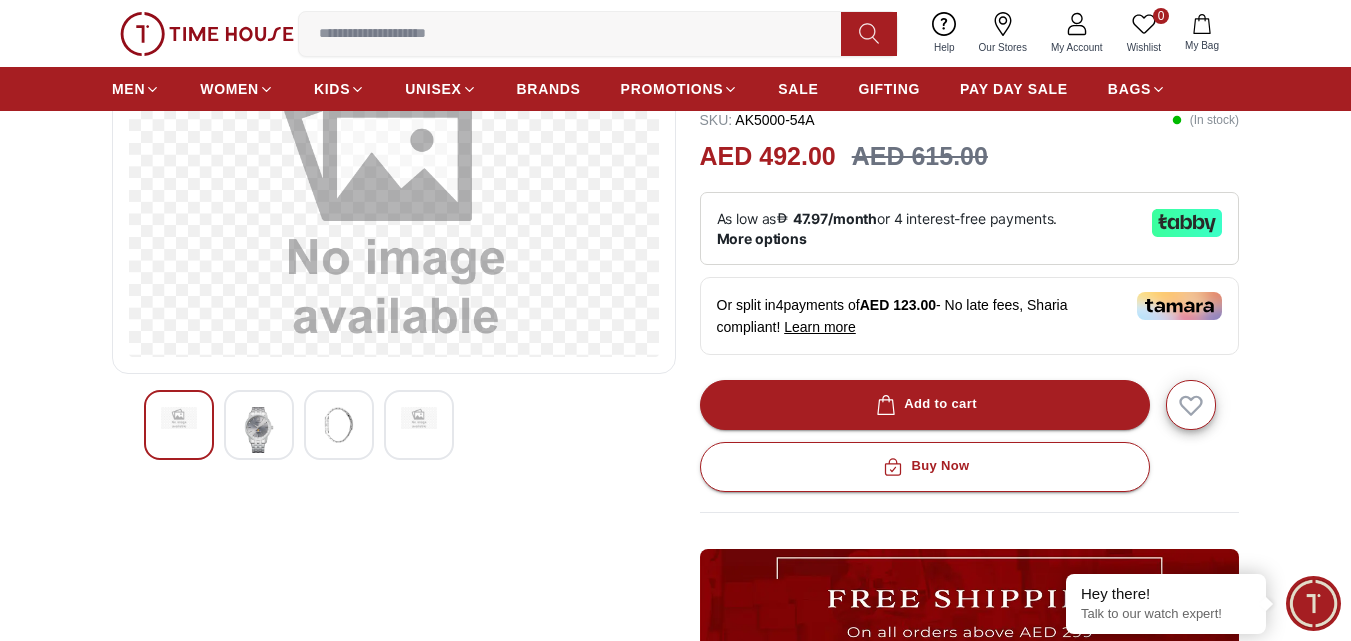 click at bounding box center (179, 418) 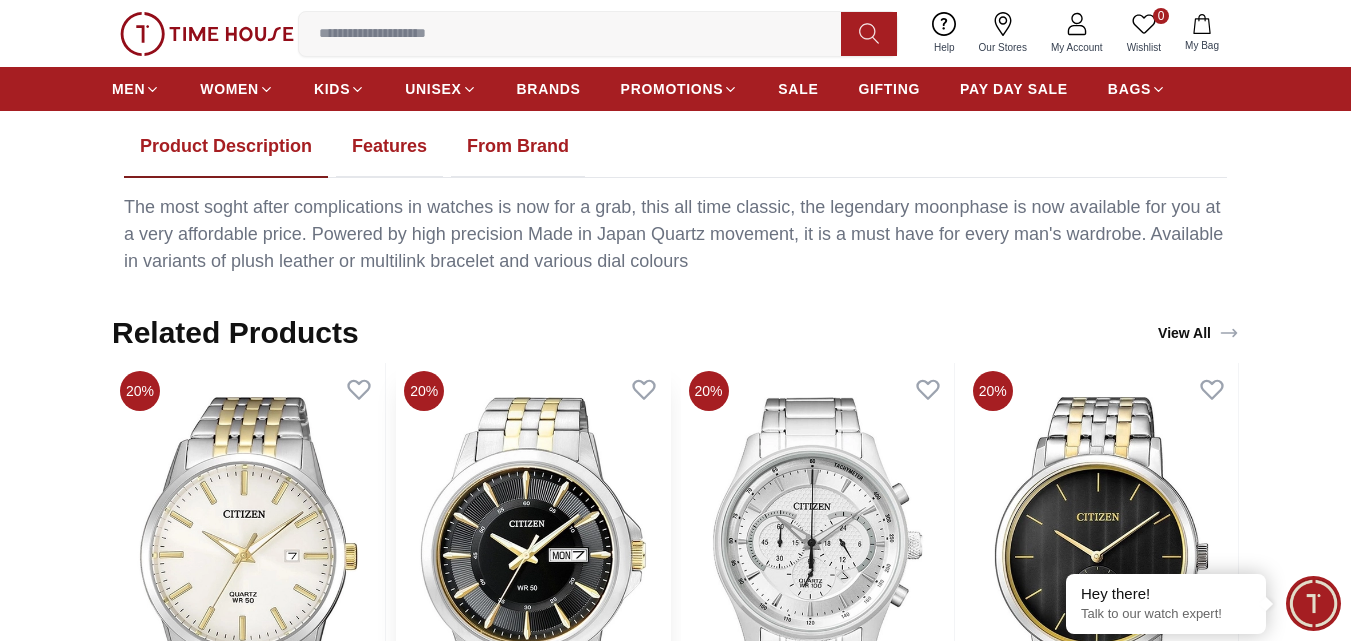 scroll, scrollTop: 1000, scrollLeft: 0, axis: vertical 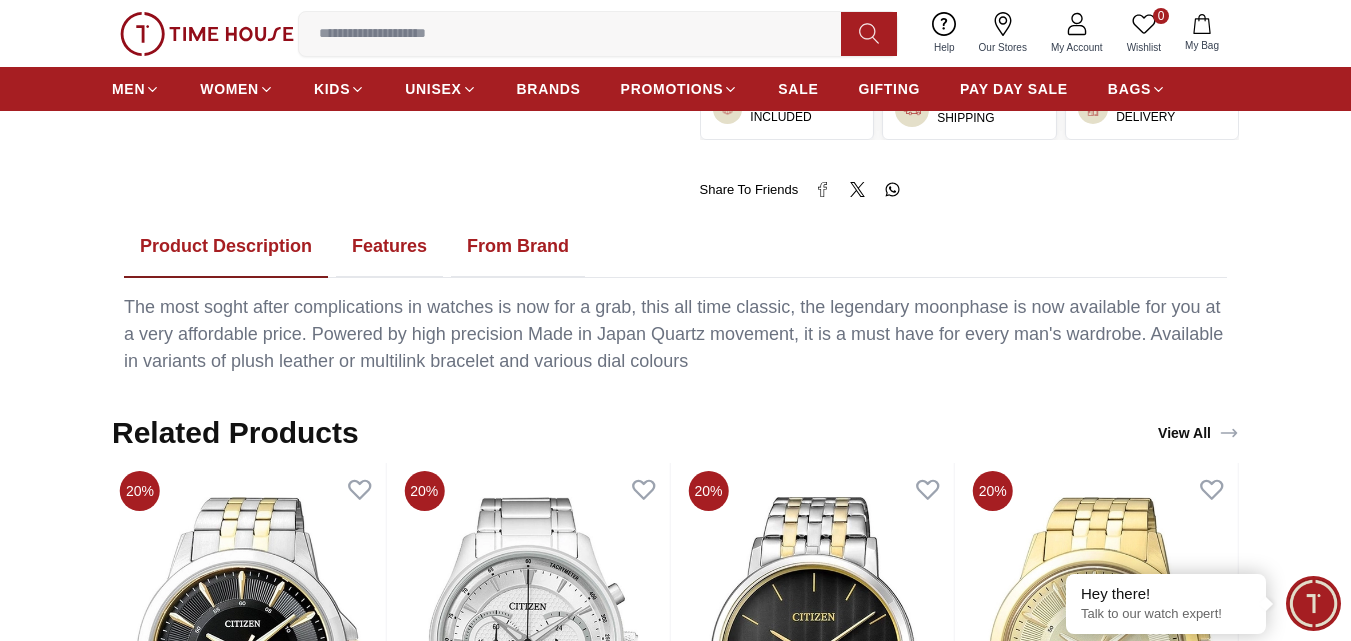 click on "Features" at bounding box center [389, 247] 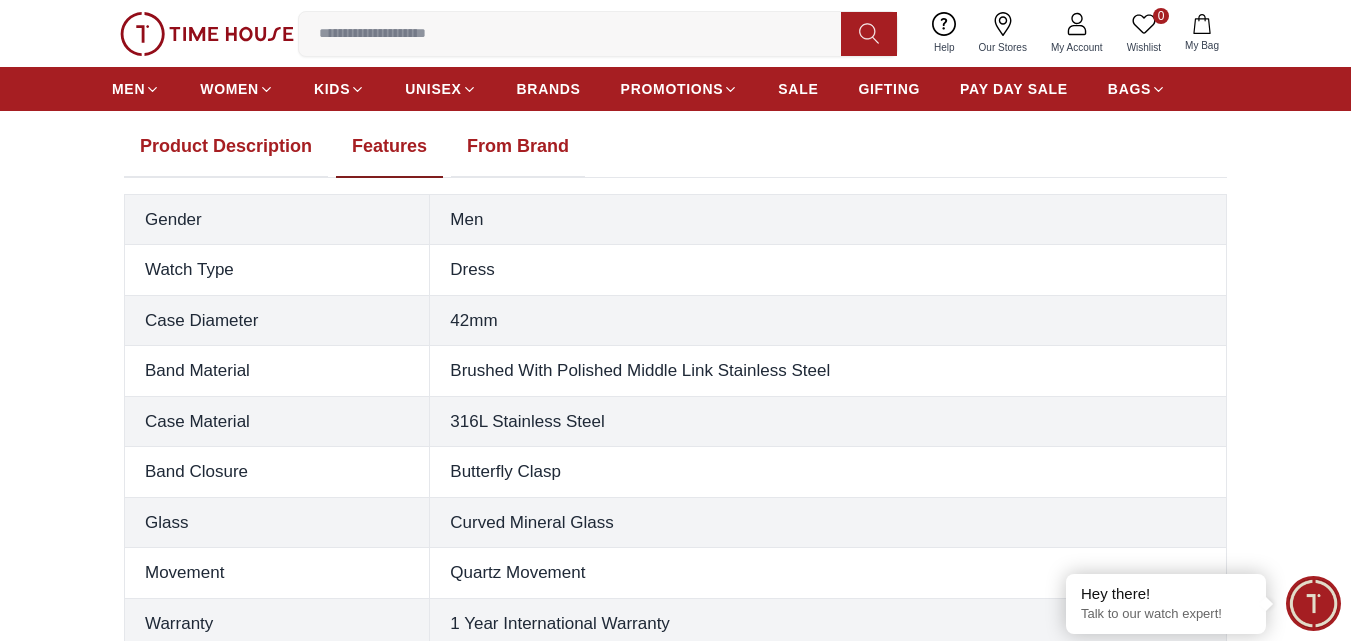 scroll, scrollTop: 1000, scrollLeft: 0, axis: vertical 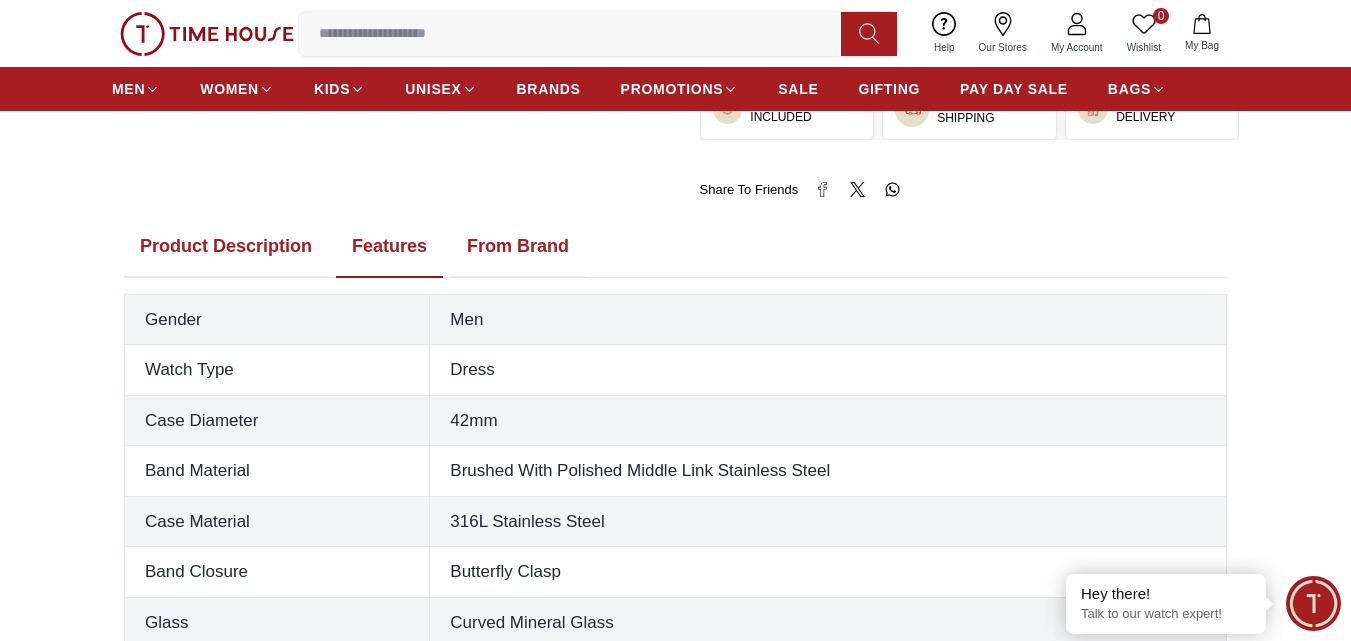 click on "From Brand" at bounding box center (518, 247) 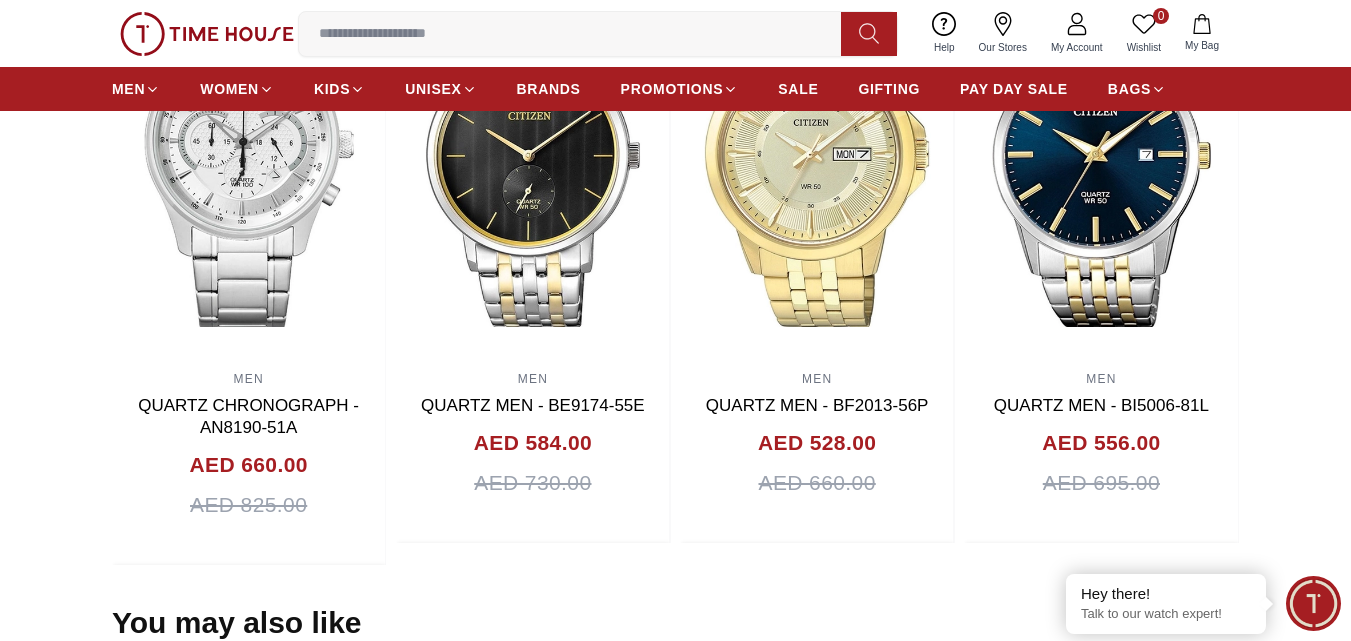 scroll, scrollTop: 1900, scrollLeft: 0, axis: vertical 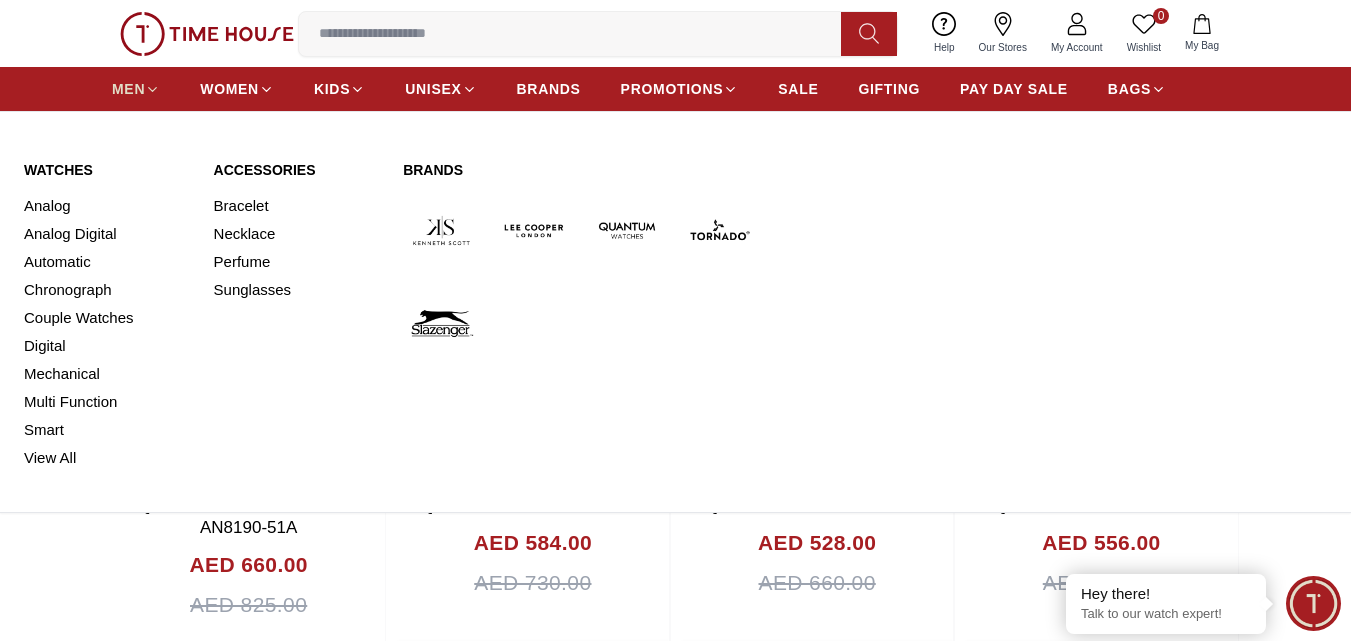 click on "MEN" at bounding box center [128, 89] 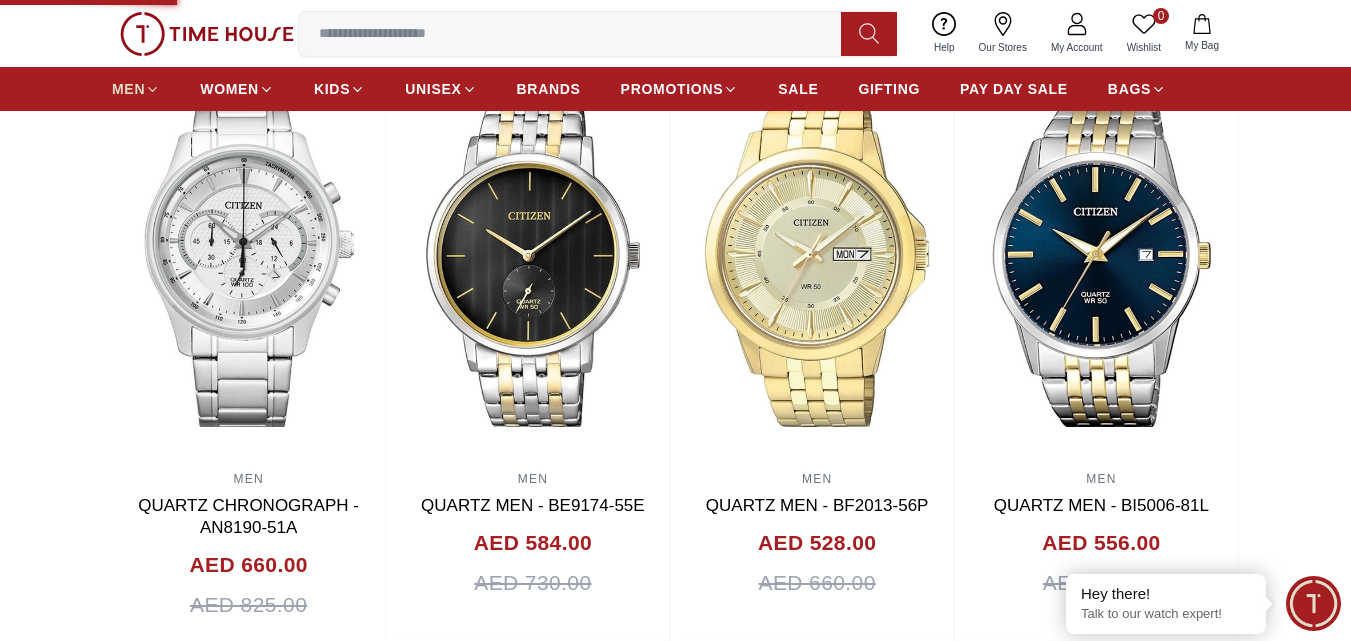 scroll, scrollTop: 0, scrollLeft: 0, axis: both 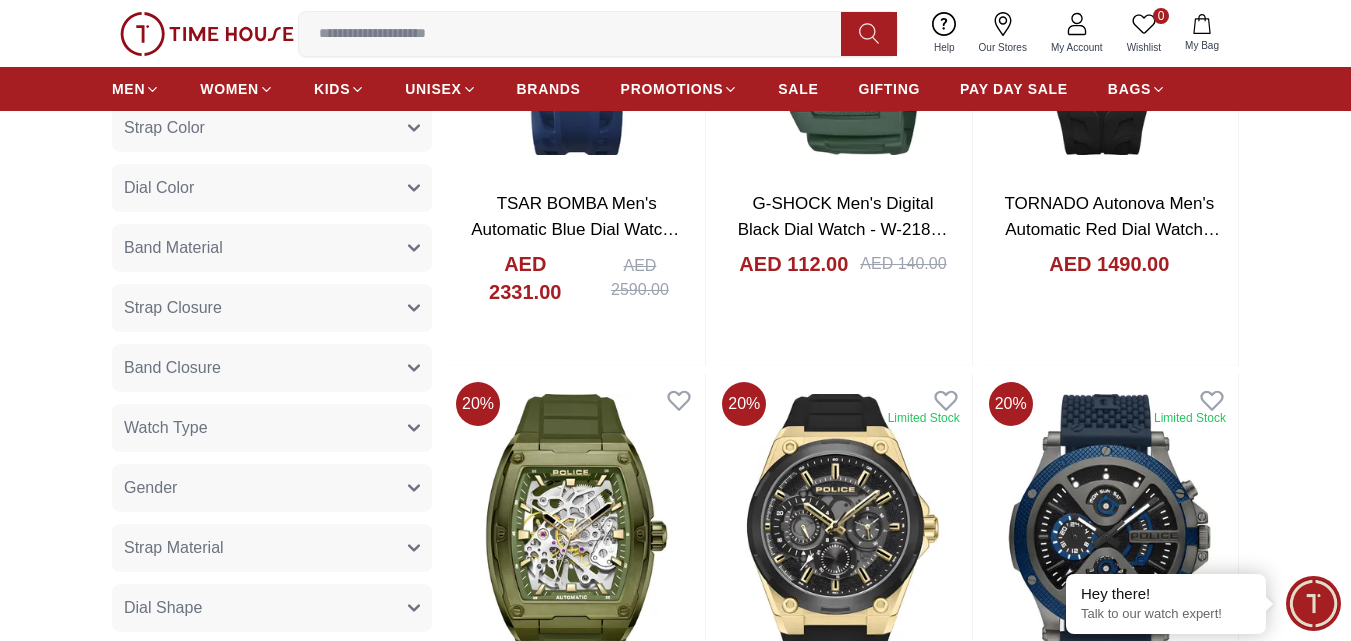 click on "Filter By Clear Brands Quantum Lee Cooper Slazenger Kenneth Scott Astro Ecstacy Tornado CASIO CITIZEN GUESS ORIENT Police Ducati CERRUTI 1881 G-Shock Lee Cooper Accessories Tsar Bomba Irus Idee Vogue Polaroid Ciga Design Color Black Green Blue Red Dark Blue Silver Silver / Black Orange Rose Gold Grey White White / Rose Gold Silver / Silver Dark Blue / Silver Silver / Gold Silver / Rose Gold Black / Black Black / Silver Black / Rose Gold Gold Yellow Brown White / Silver Light Blue Black /Rose Gold Black /Grey Black /Red Black /Black Black / Rose Gold / Black Rose Gold / Black Rose Gold / Black / Black Pink Green /Silver Purple Silver Silver Silver / Blue Green / Green Blue / Black Blue / Blue Titanum Navy Blue Military Green Blue / Silver Champagne White / Gold White / Gold  Black  Ivory Green / Silver Blue  Army Green Camouflage Silver / White / Rose Gold Black / Blue MOP White Black/Silver Blue/Silver Navy blue Cadet Blue Gold / Green Blue / Gold Silver  /  Silver Deep Blue Green / Gold  Black / Gun Metal" at bounding box center (272, 1113) 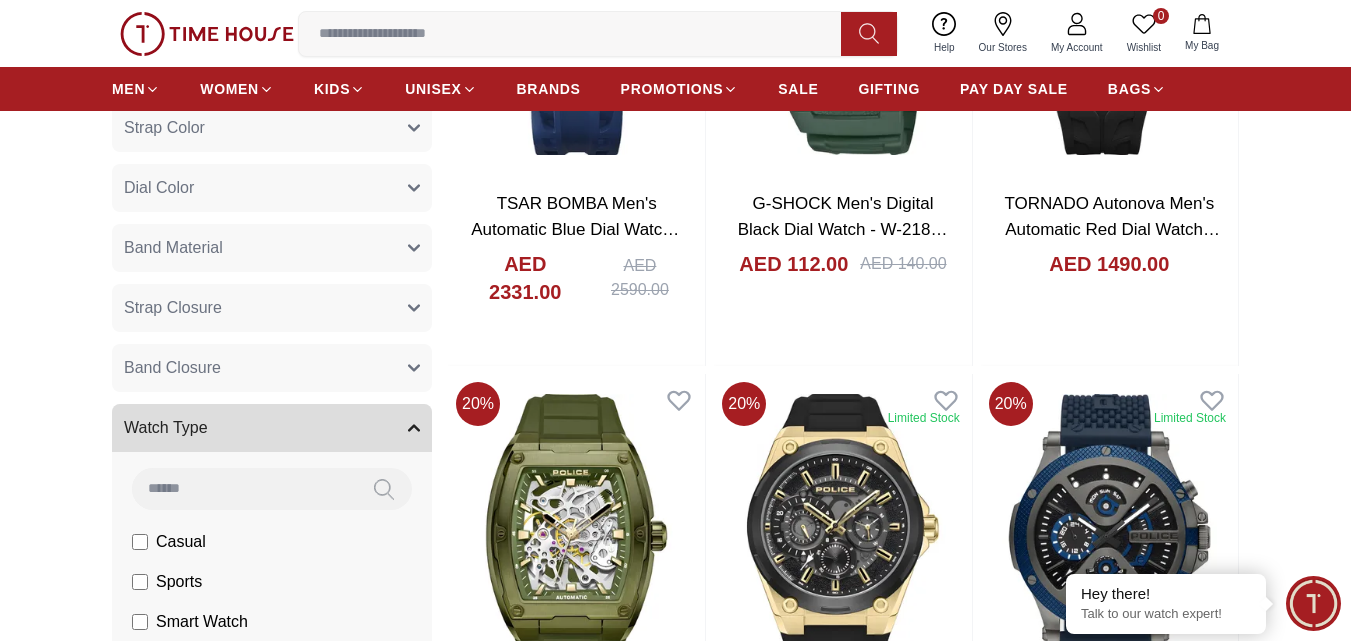 scroll, scrollTop: 1100, scrollLeft: 0, axis: vertical 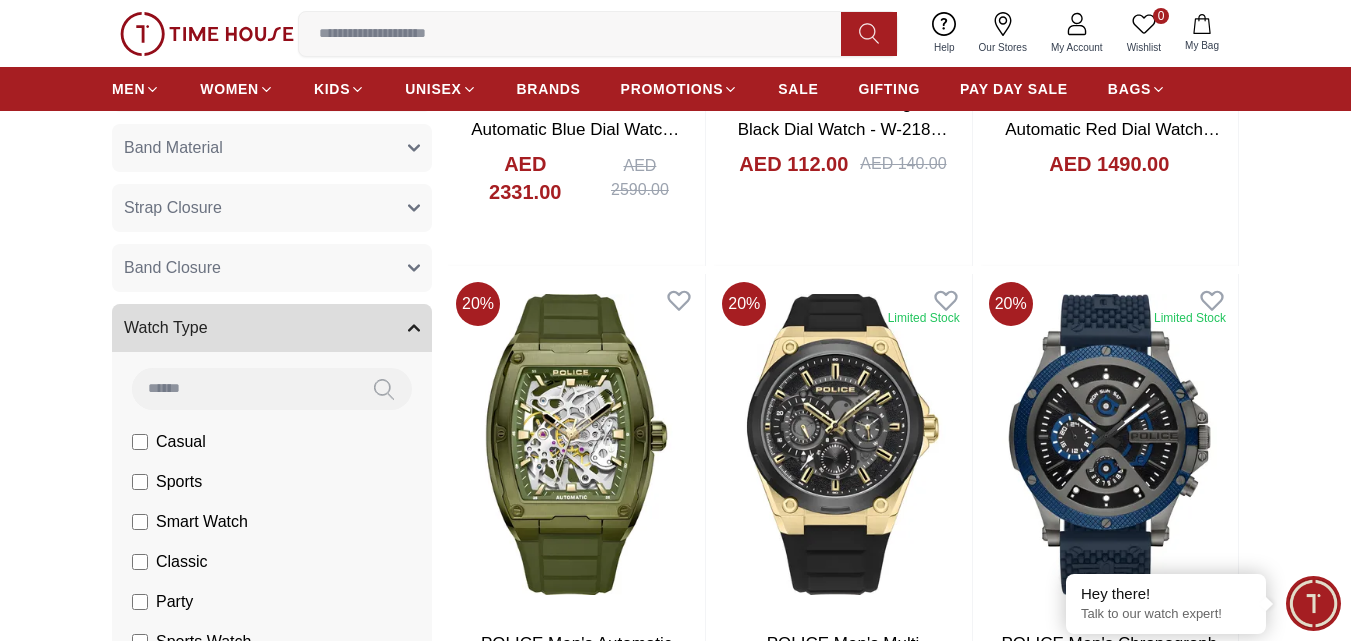 click on "Watch Type" at bounding box center (272, 328) 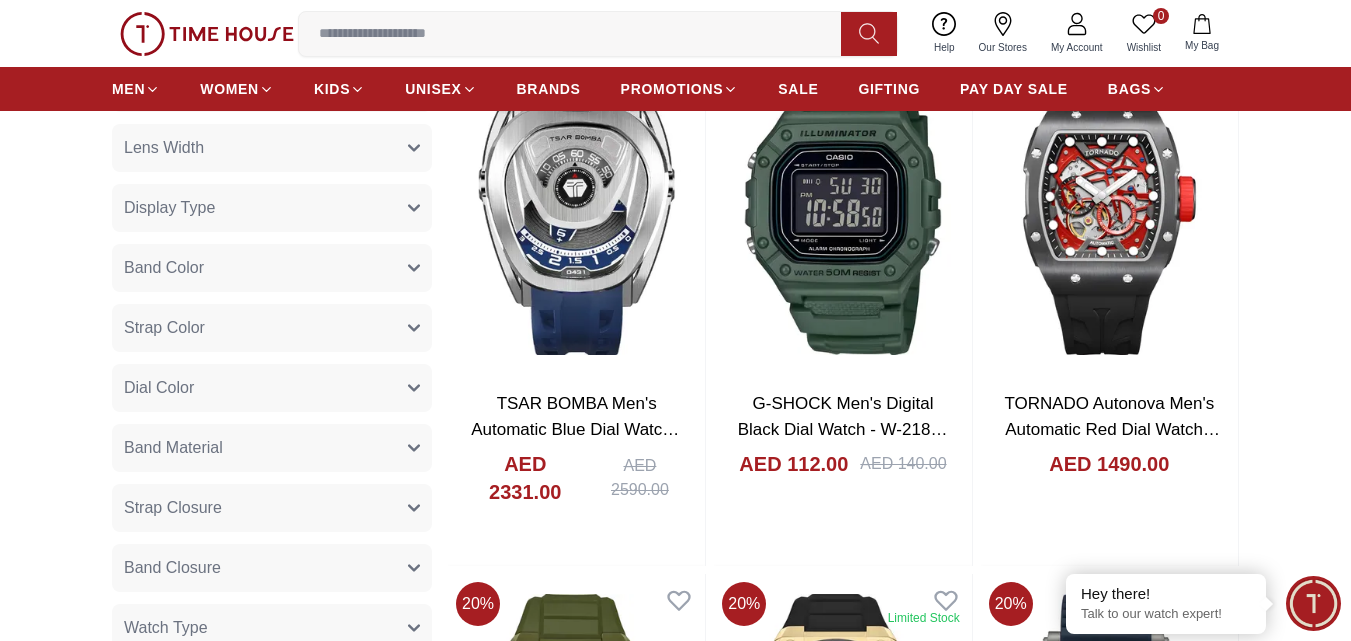 scroll, scrollTop: 700, scrollLeft: 0, axis: vertical 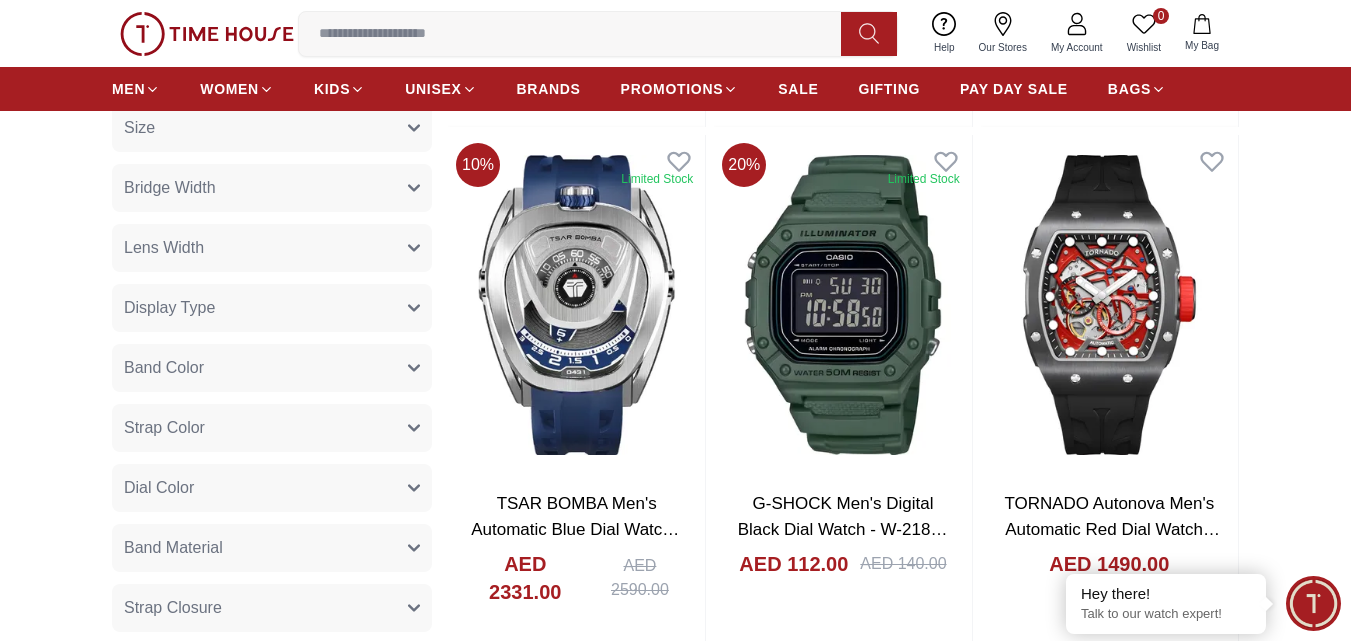 click on "Dial Color" at bounding box center [272, 488] 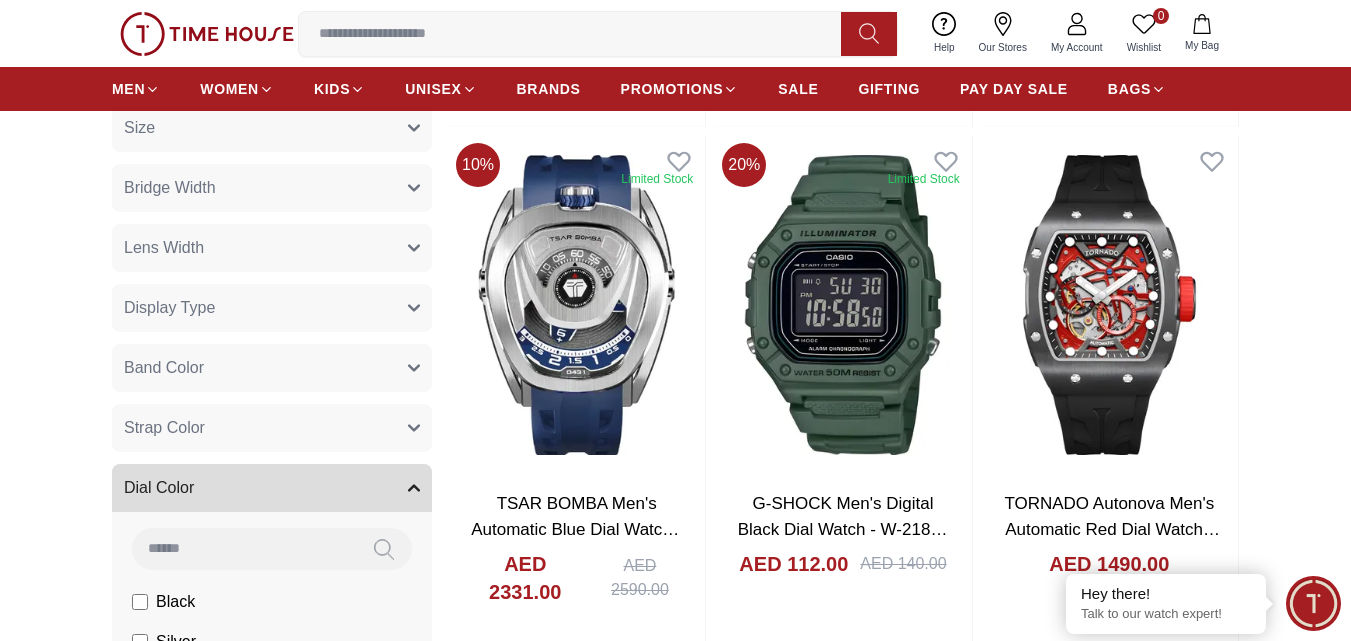 click on "Dial Color" at bounding box center (272, 488) 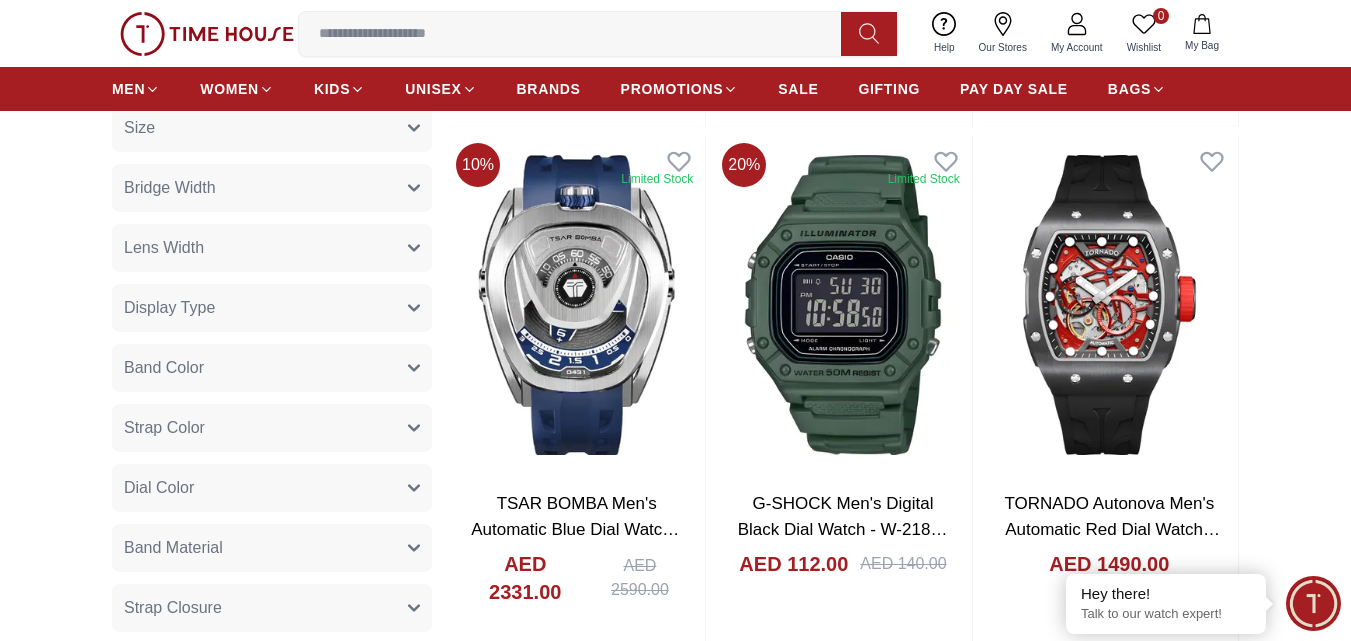 click on "Strap Color" at bounding box center (272, 428) 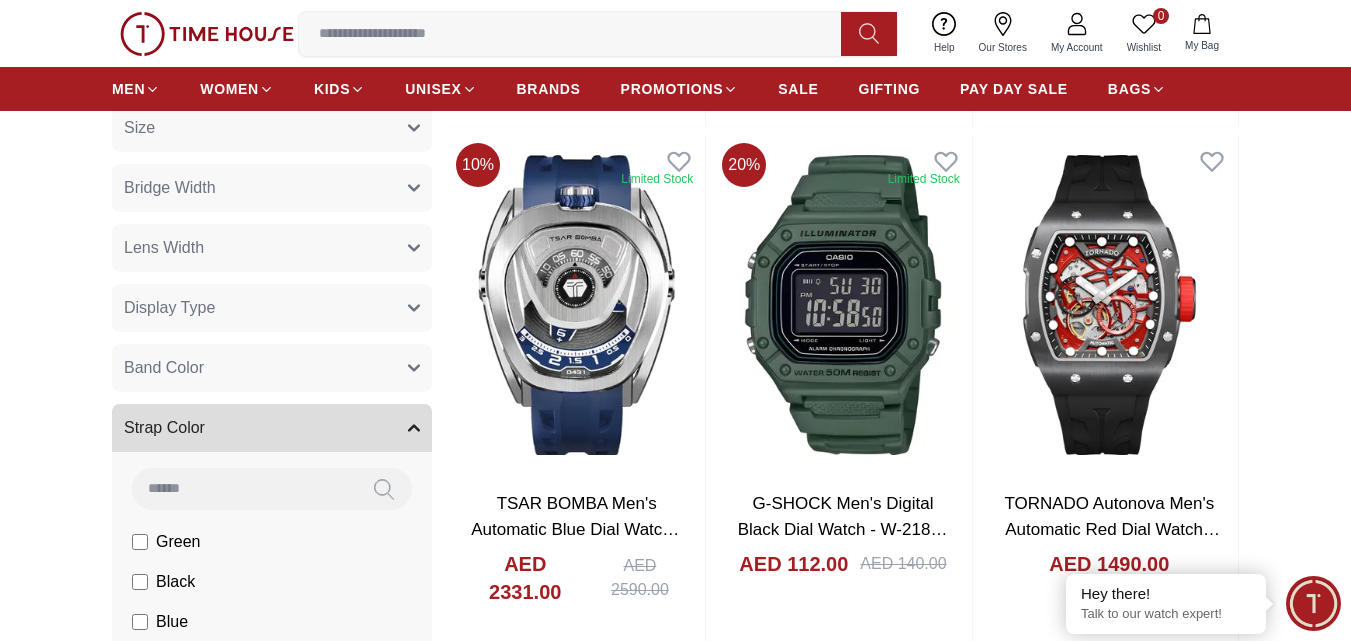 click on "Strap Color" at bounding box center (272, 428) 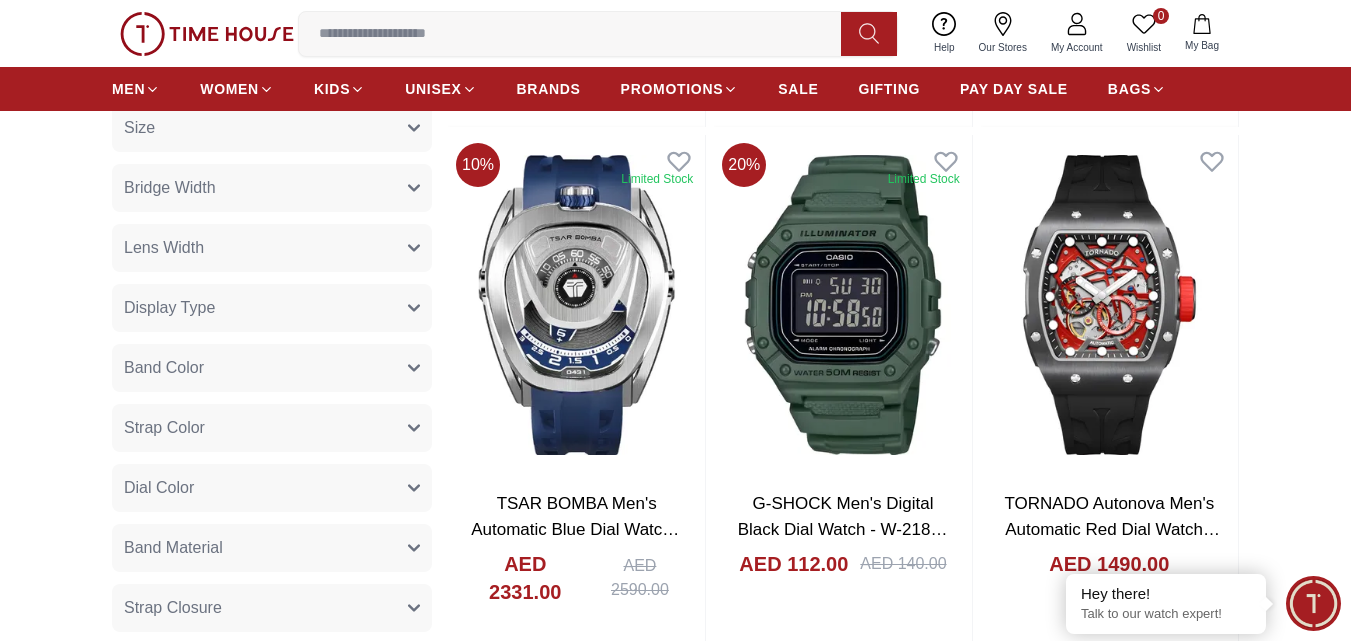 click on "Band Color" at bounding box center [272, 368] 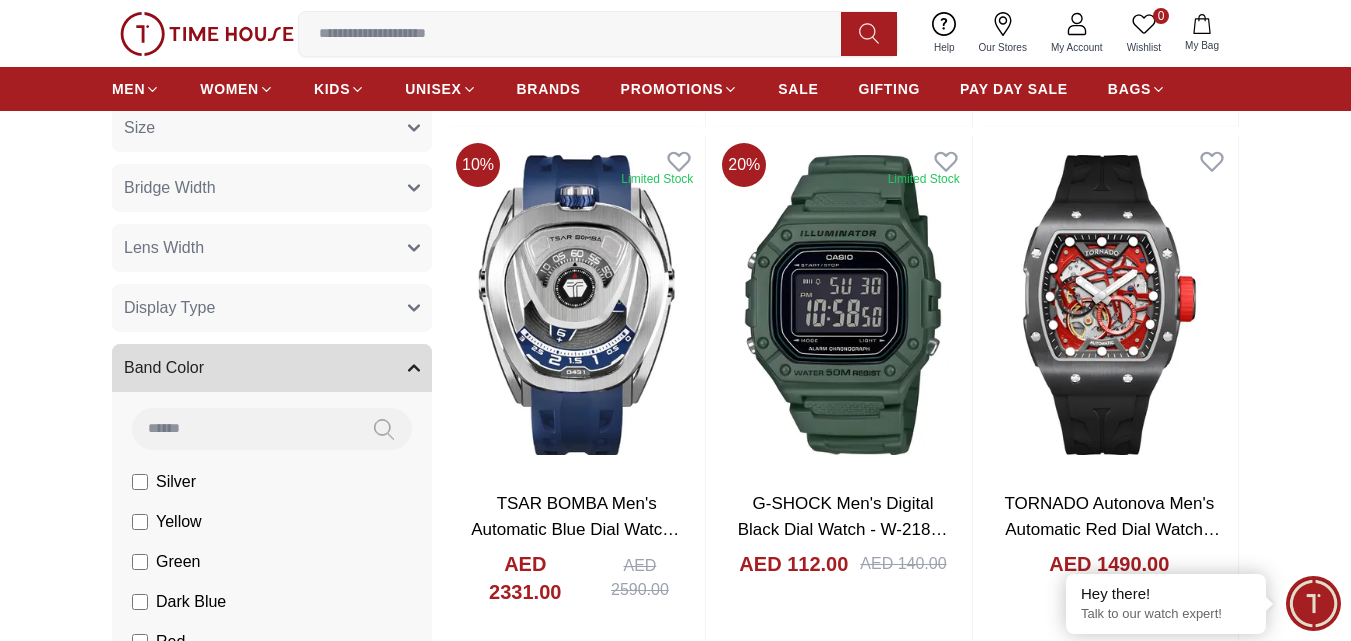 click on "Band Color" at bounding box center [272, 368] 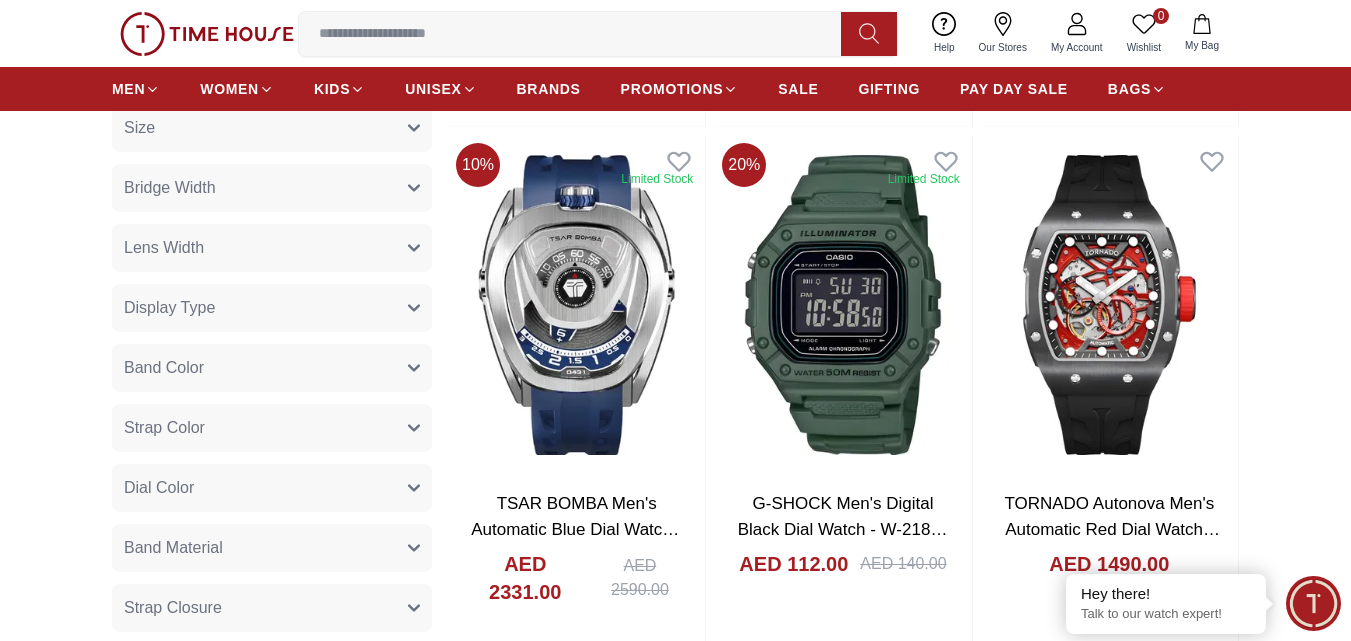 click on "Display Type" at bounding box center [272, 308] 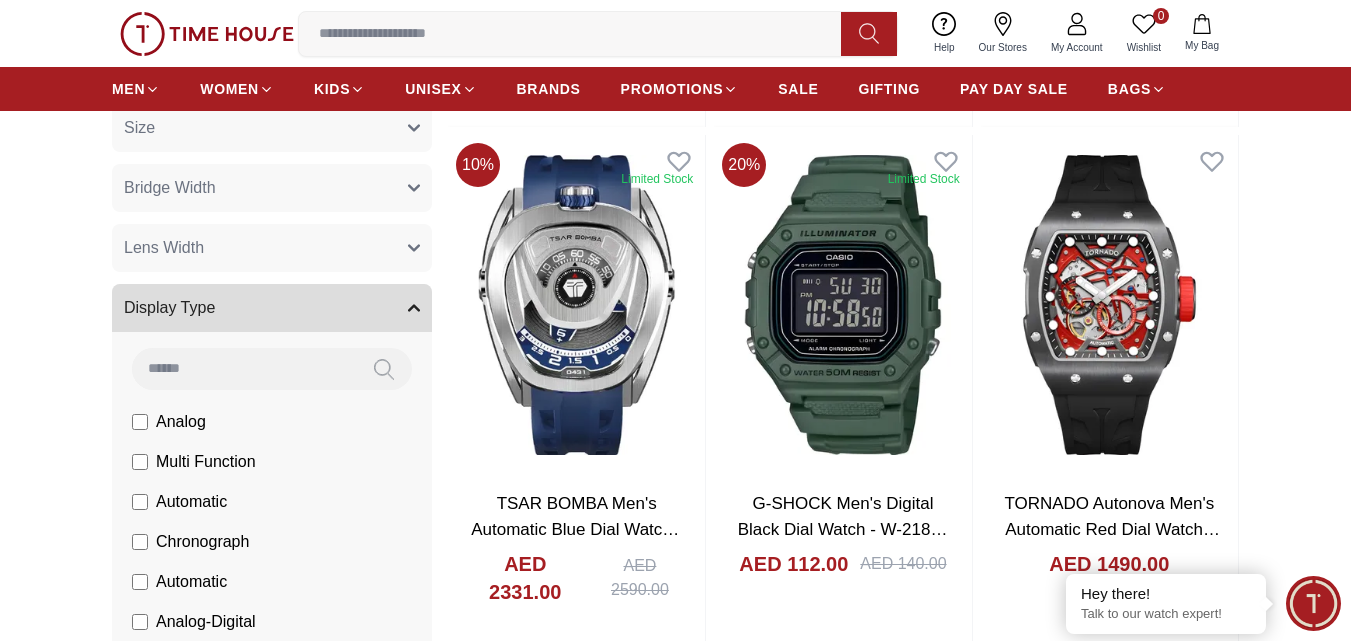 click on "Display Type" at bounding box center [272, 308] 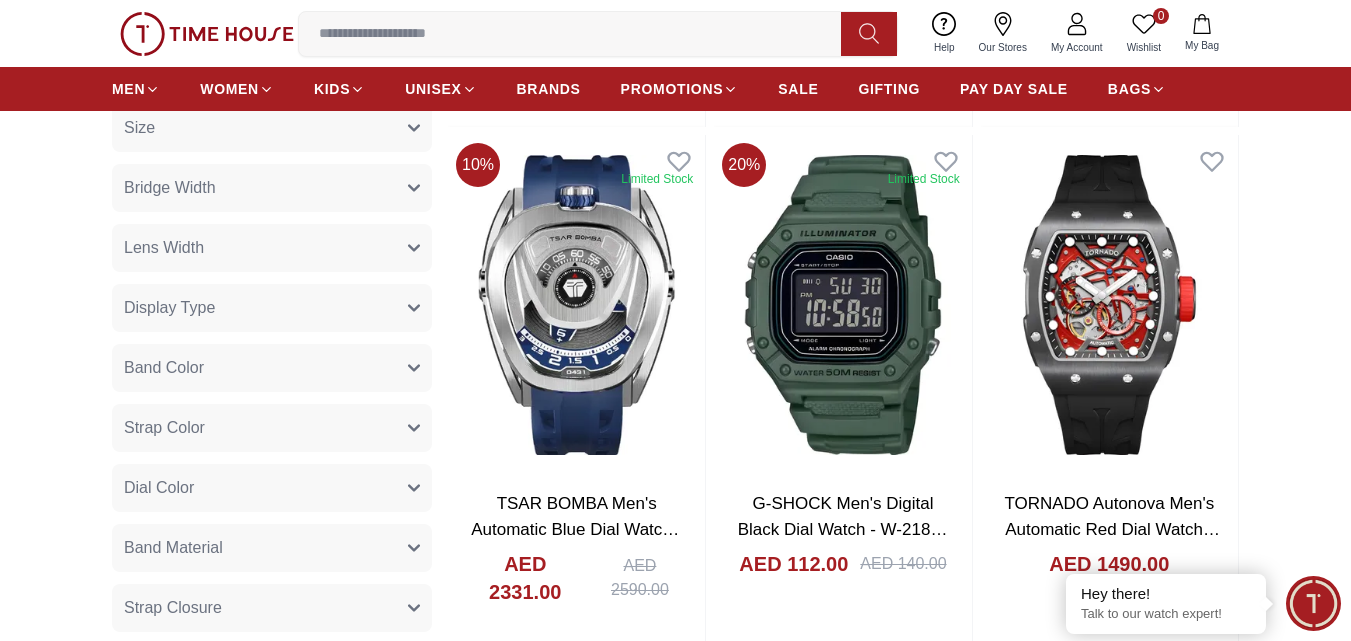 click on "Display Type" at bounding box center (272, 308) 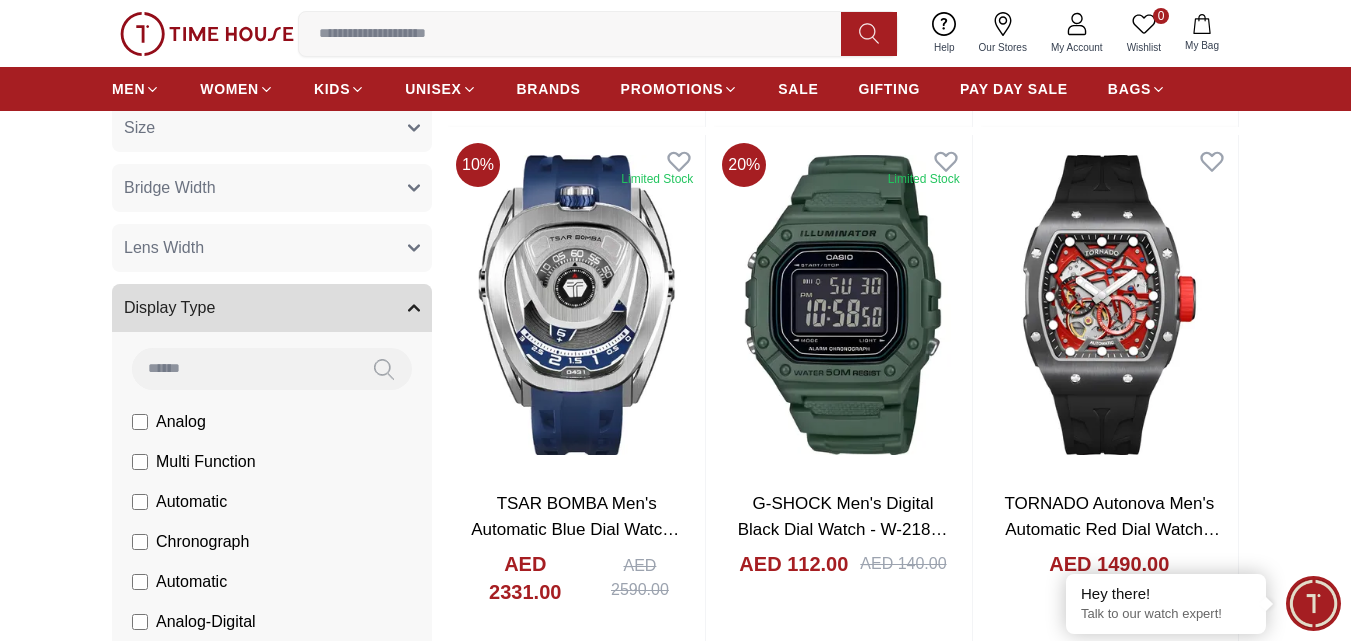 click on "Automatic" at bounding box center (192, -748) 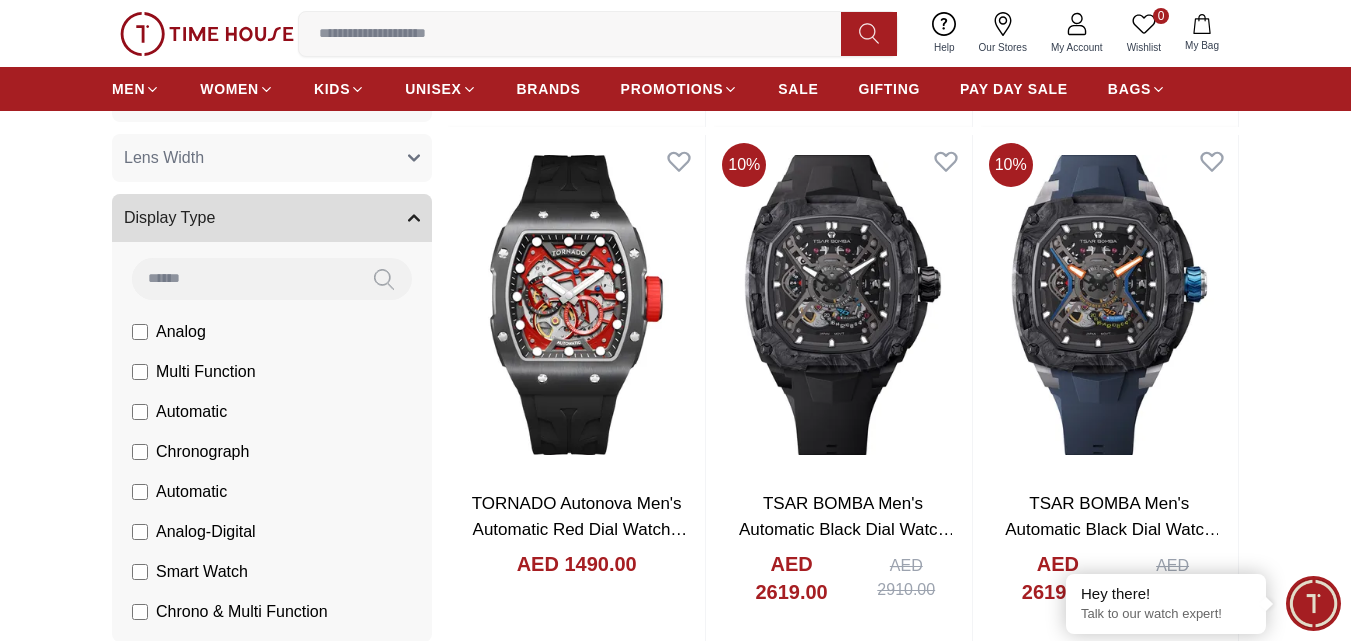 scroll, scrollTop: 1250, scrollLeft: 0, axis: vertical 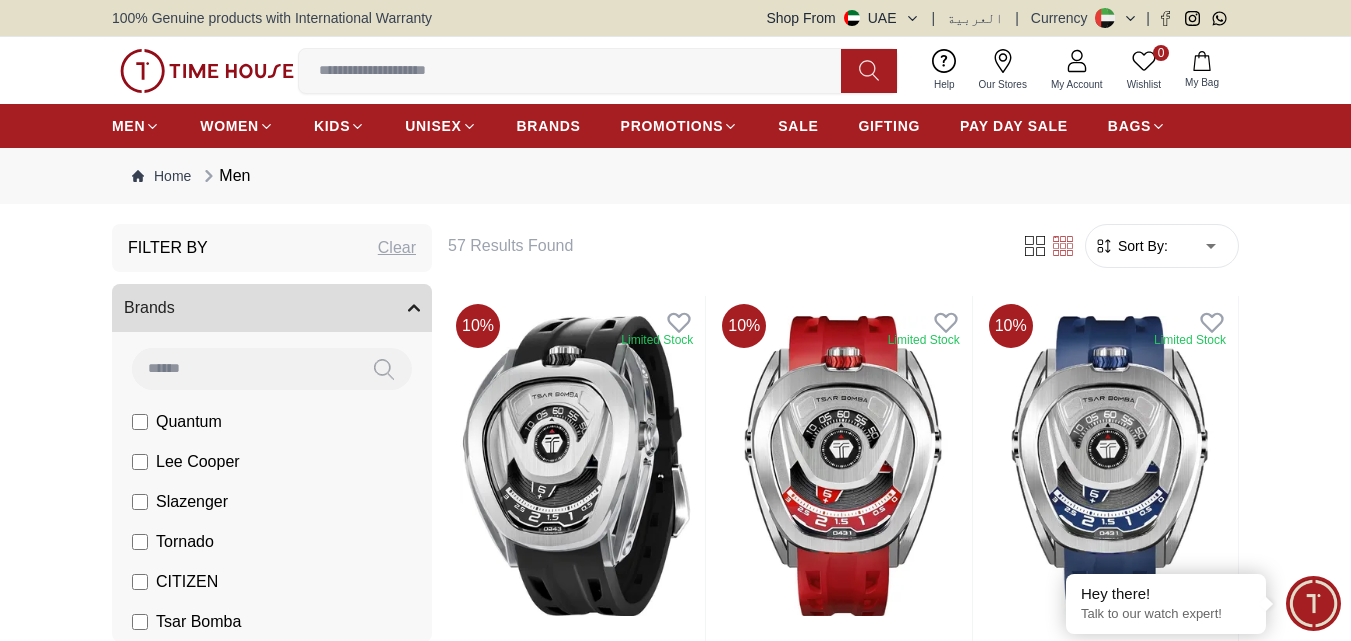 click on "Sort By:" at bounding box center (1141, 246) 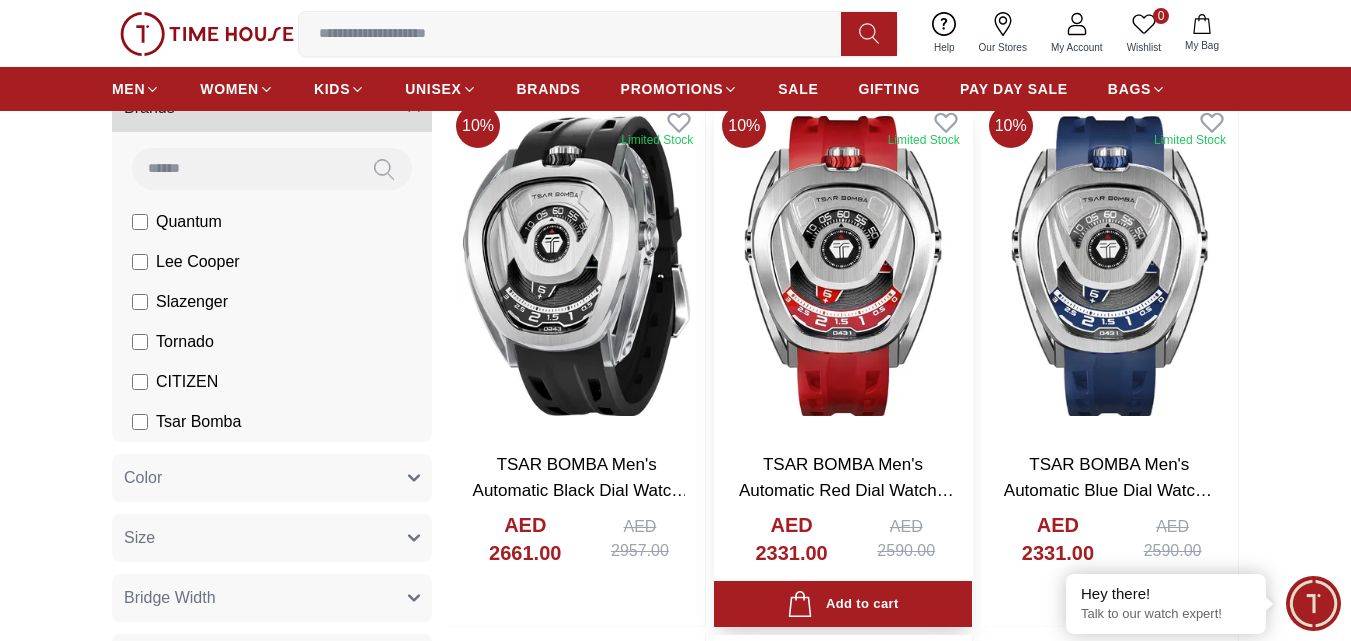 scroll, scrollTop: 0, scrollLeft: 0, axis: both 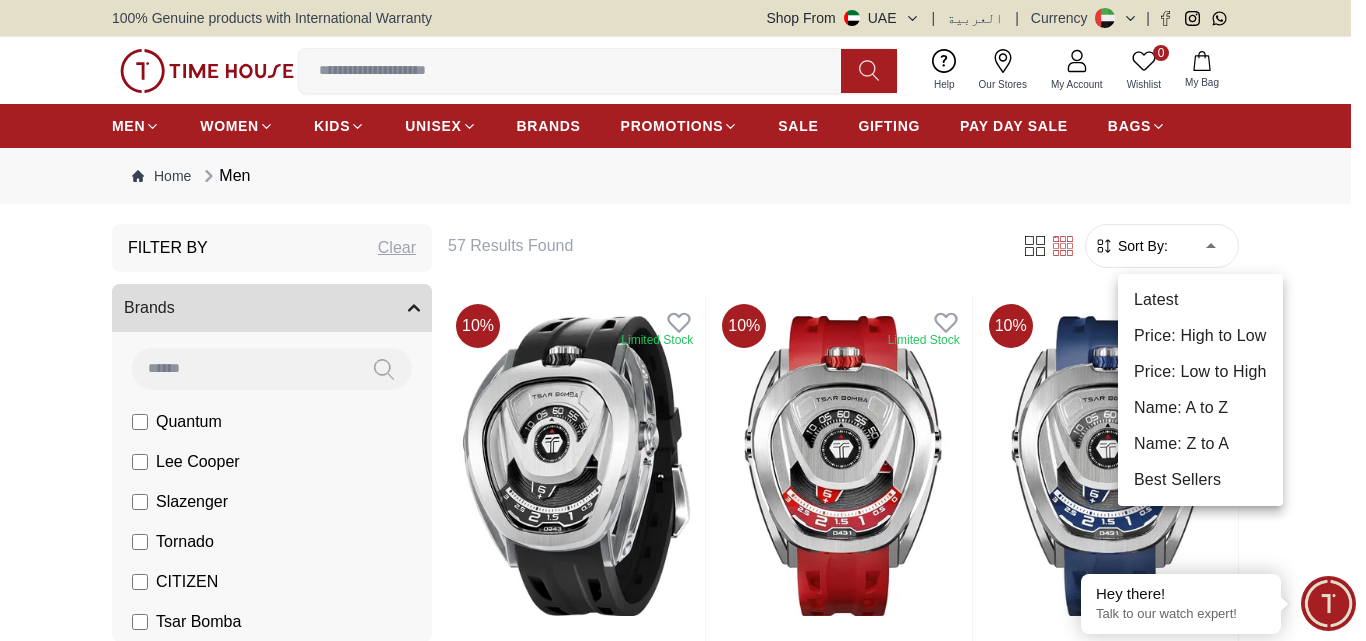 click on "100% Genuine products with International Warranty Shop From [COUNTRY] | العربية |     Currency    | 0 Wishlist My Bag Help Our Stores My Account 0 Wishlist My Bag MEN WOMEN KIDS UNISEX BRANDS PROMOTIONS SALE GIFTING PAY DAY SALE BAGS Home Men    Filter By Clear Brands Quantum Lee Cooper Slazenger Tornado CITIZEN Tsar Bomba Color Black Green Blue Red Dark Blue Silver Silver / Black Orange Rose Gold Grey White White / Rose Gold Silver / Gold Silver / Rose Gold Black / Black Black / Silver Black / Rose Gold Gold Yellow Brown White / Silver Light Blue Black /Grey Black /Red Black /Black Black / Rose Gold / Black Rose Gold / Black Rose Gold / Black / Black Pink Green /Silver Purple Silver Silver Silver / Blue Green / Green Blue / Black Blue / Blue Titanum Navy Blue Military Green Blue / Silver Champagne White / Gold White / Gold  Black  Ivory Green / Silver Blue  Army Green Camouflage Silver / White / Rose Gold Black / Blue MOP White Black/Silver Red" at bounding box center (683, 2387) 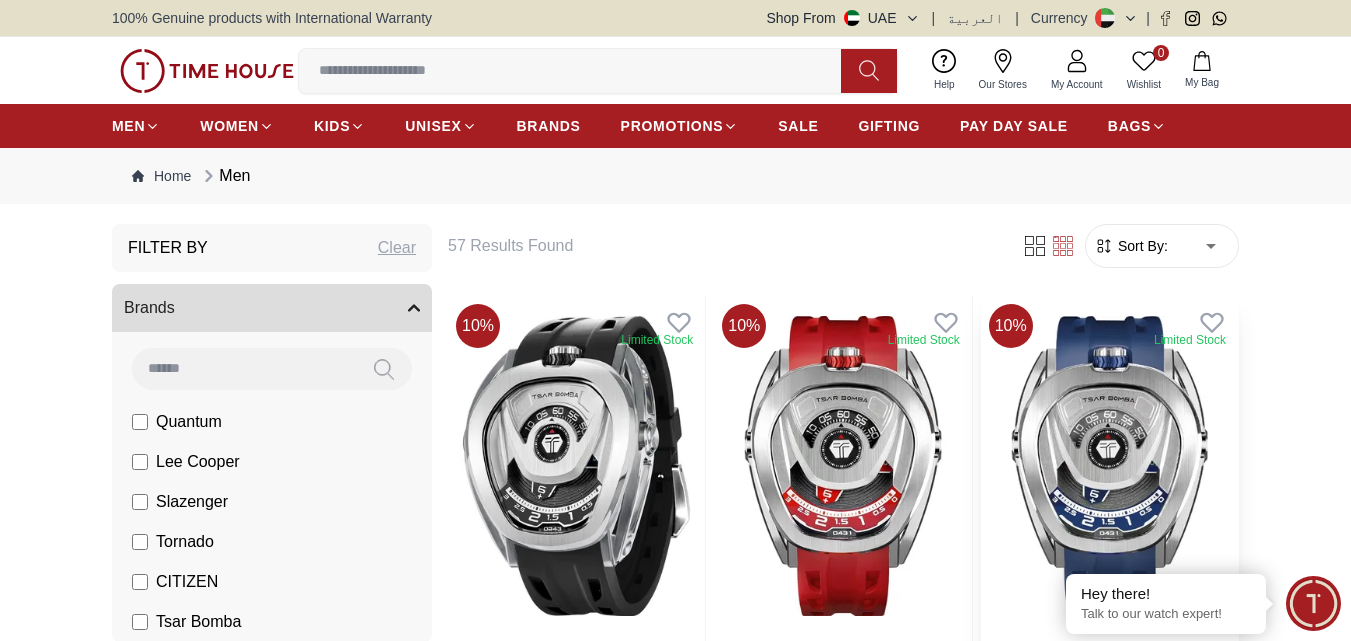 type on "*" 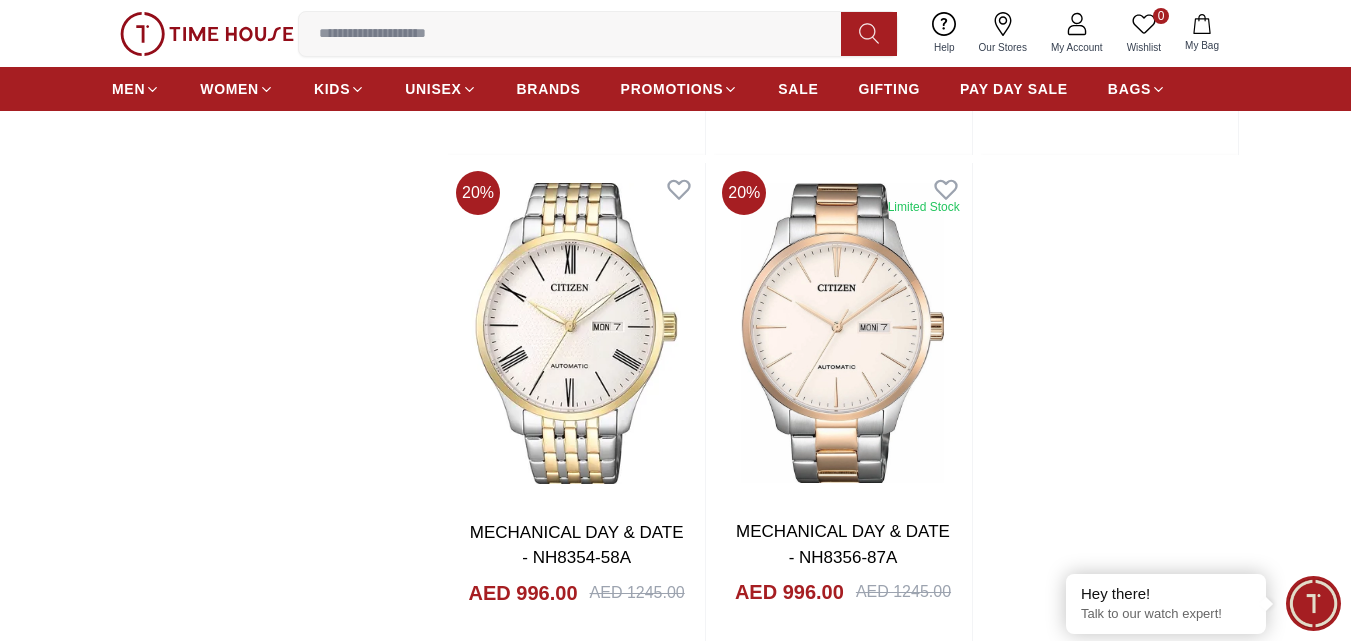 scroll, scrollTop: 3600, scrollLeft: 0, axis: vertical 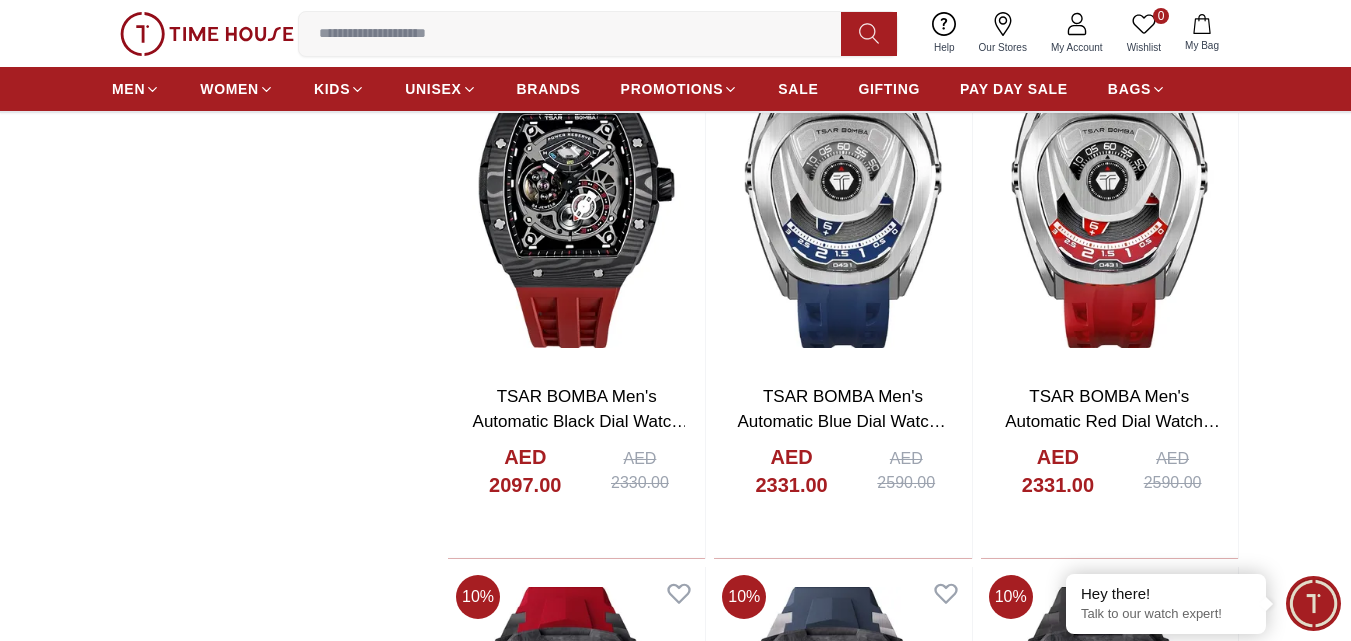 drag, startPoint x: 532, startPoint y: 80, endPoint x: 536, endPoint y: 110, distance: 30.265491 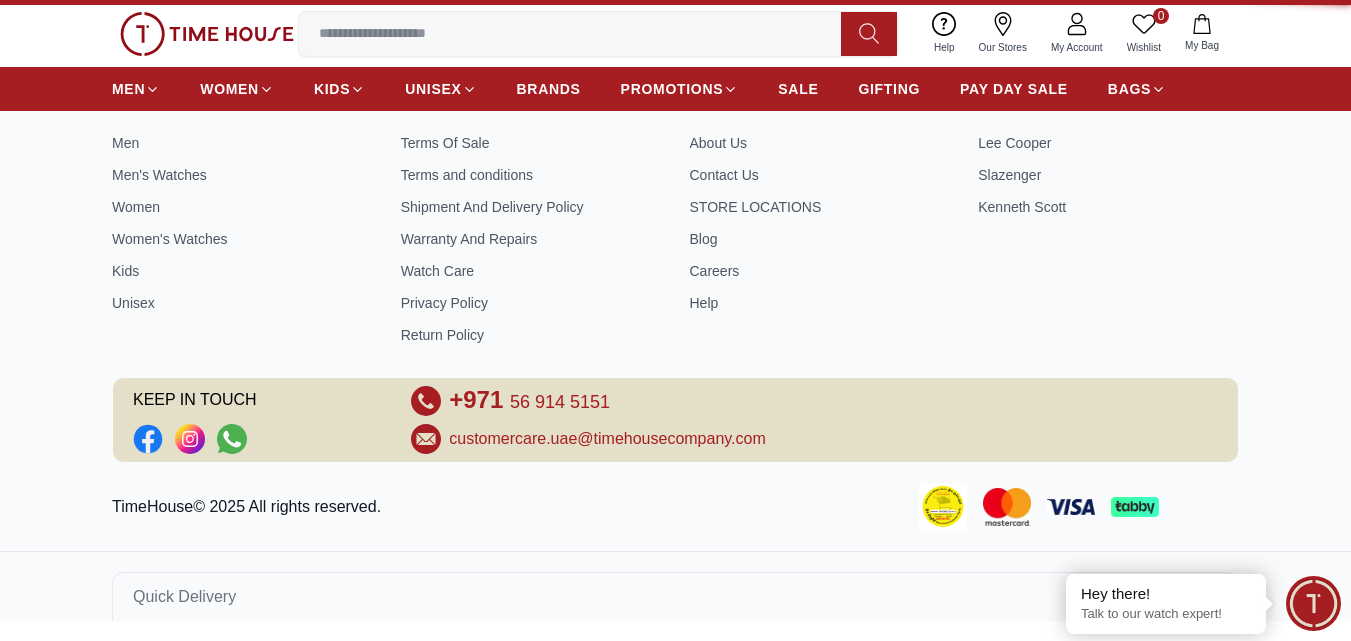 scroll, scrollTop: 0, scrollLeft: 0, axis: both 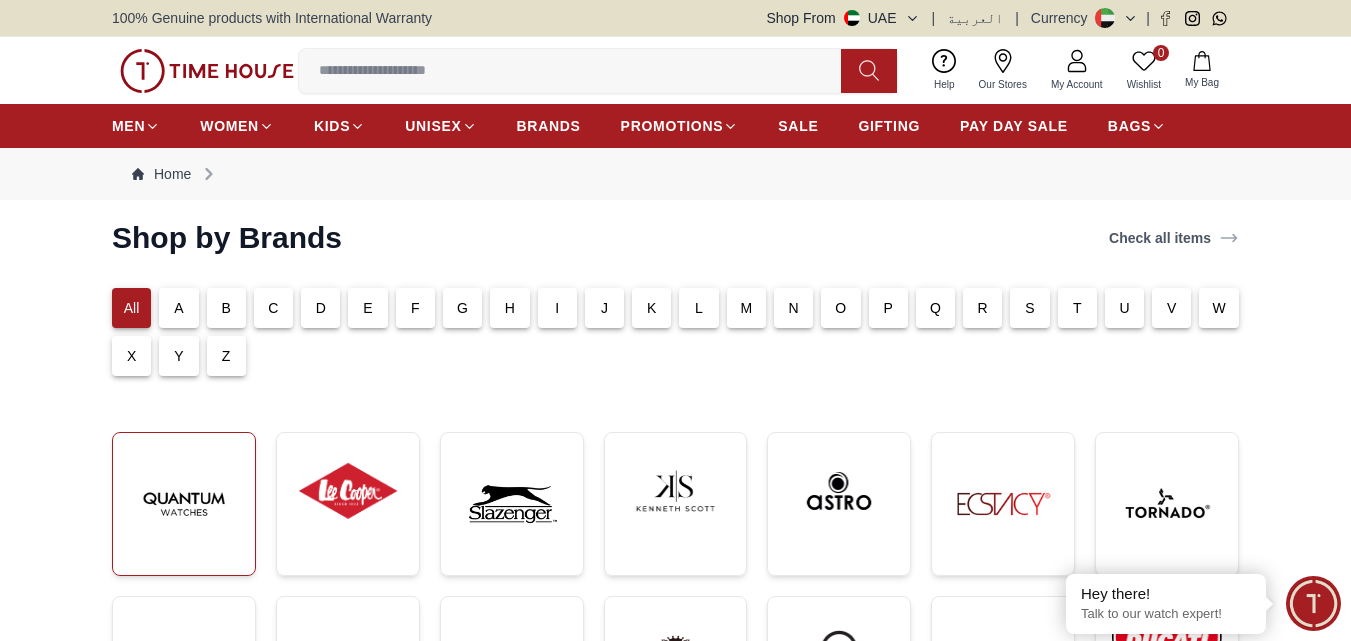 click at bounding box center [184, 504] 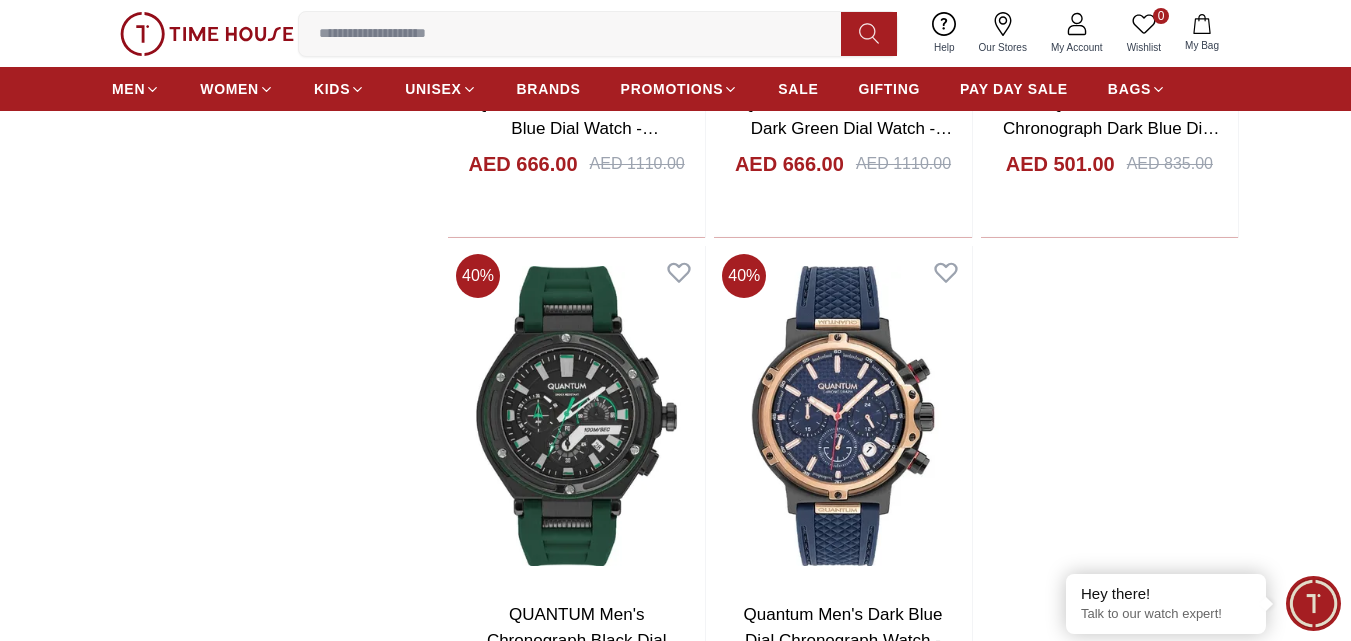 scroll, scrollTop: 4200, scrollLeft: 0, axis: vertical 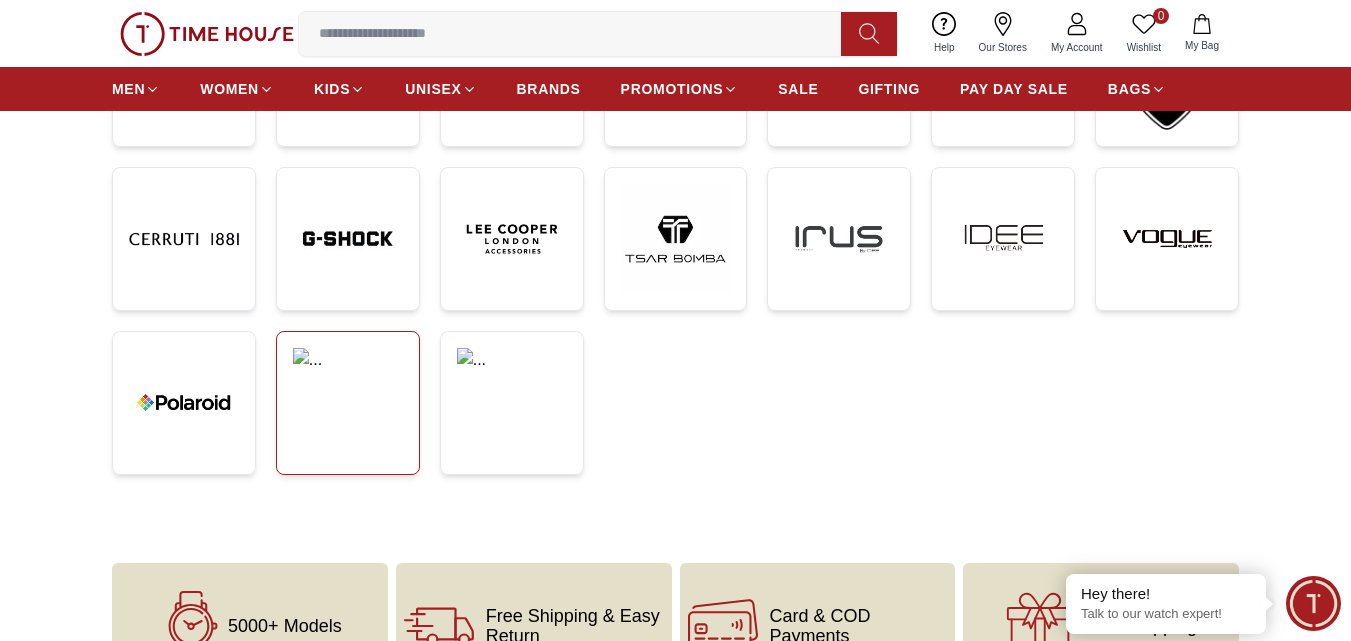 click at bounding box center [348, 375] 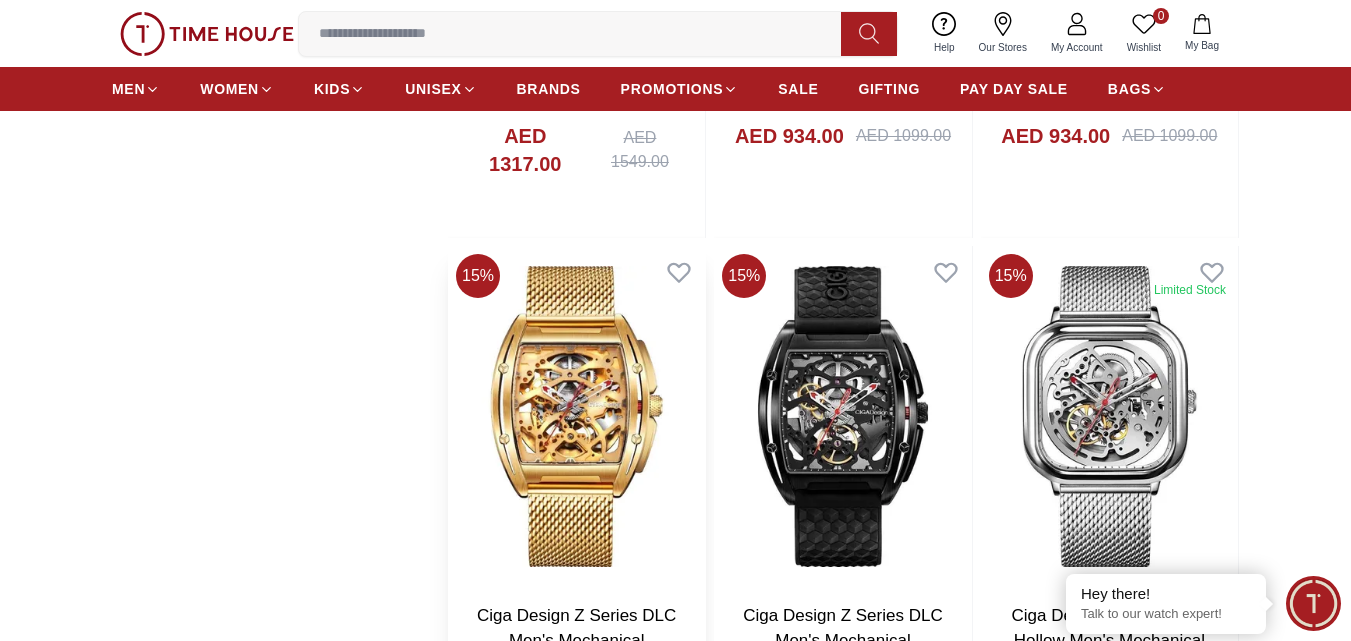 scroll, scrollTop: 1600, scrollLeft: 0, axis: vertical 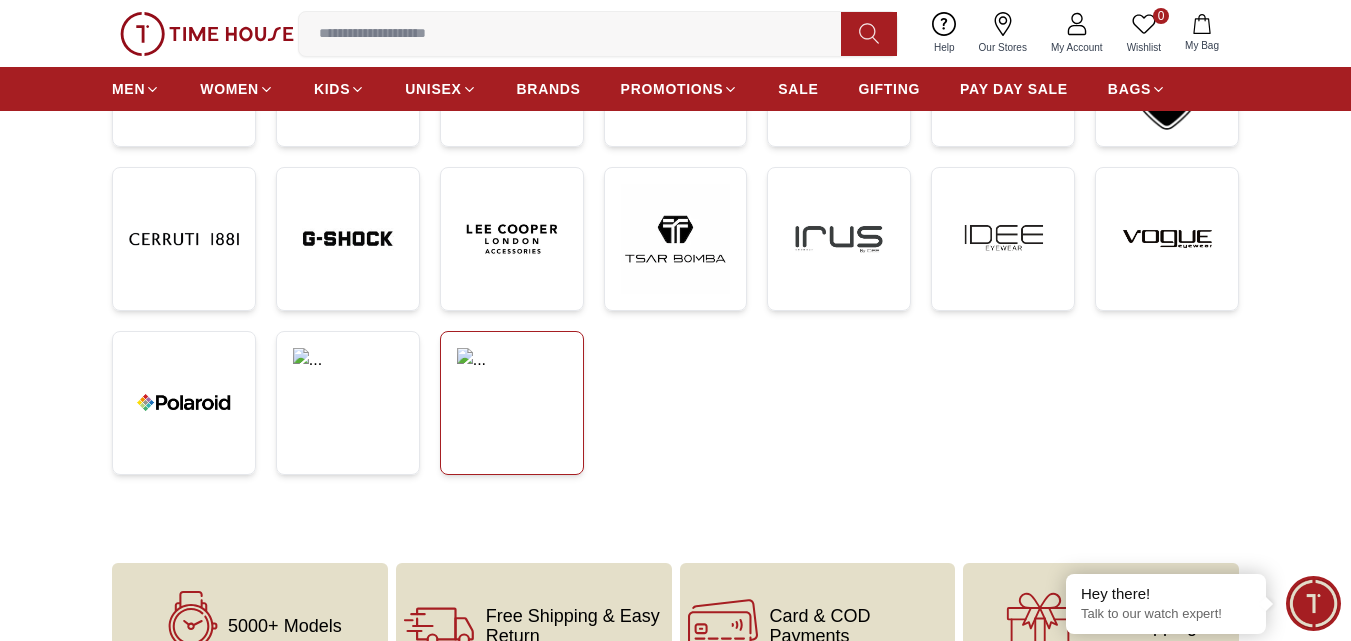 click at bounding box center [512, 375] 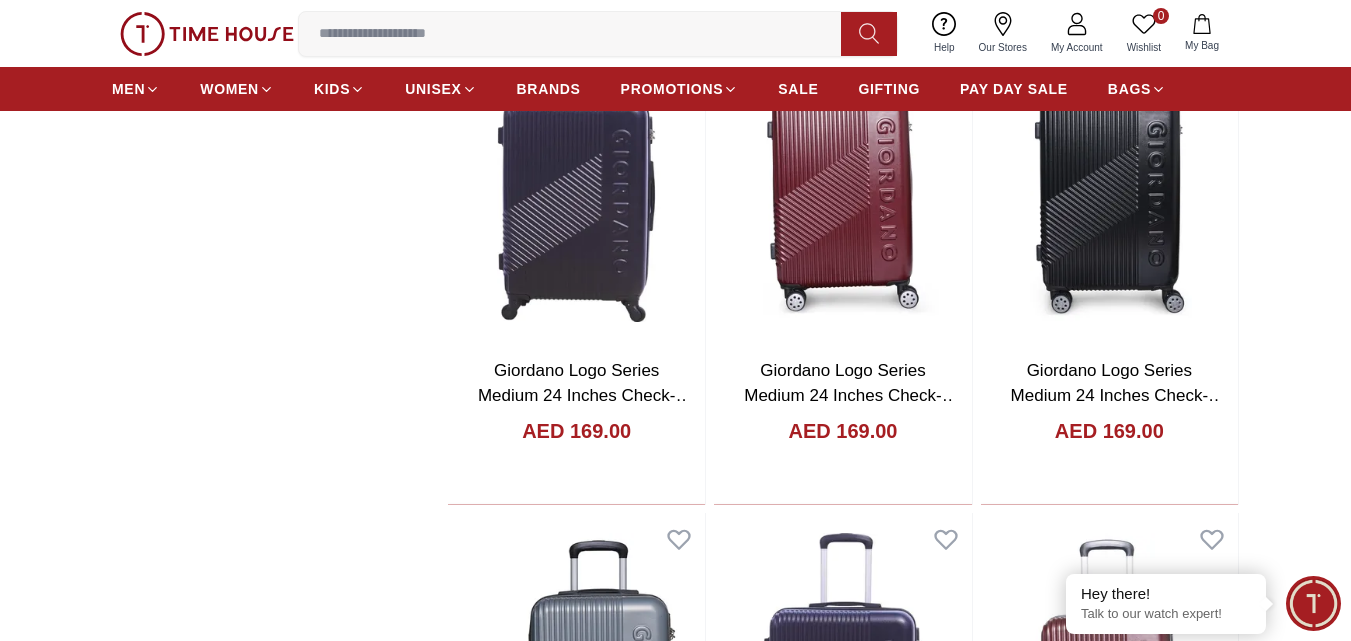 scroll, scrollTop: 2400, scrollLeft: 0, axis: vertical 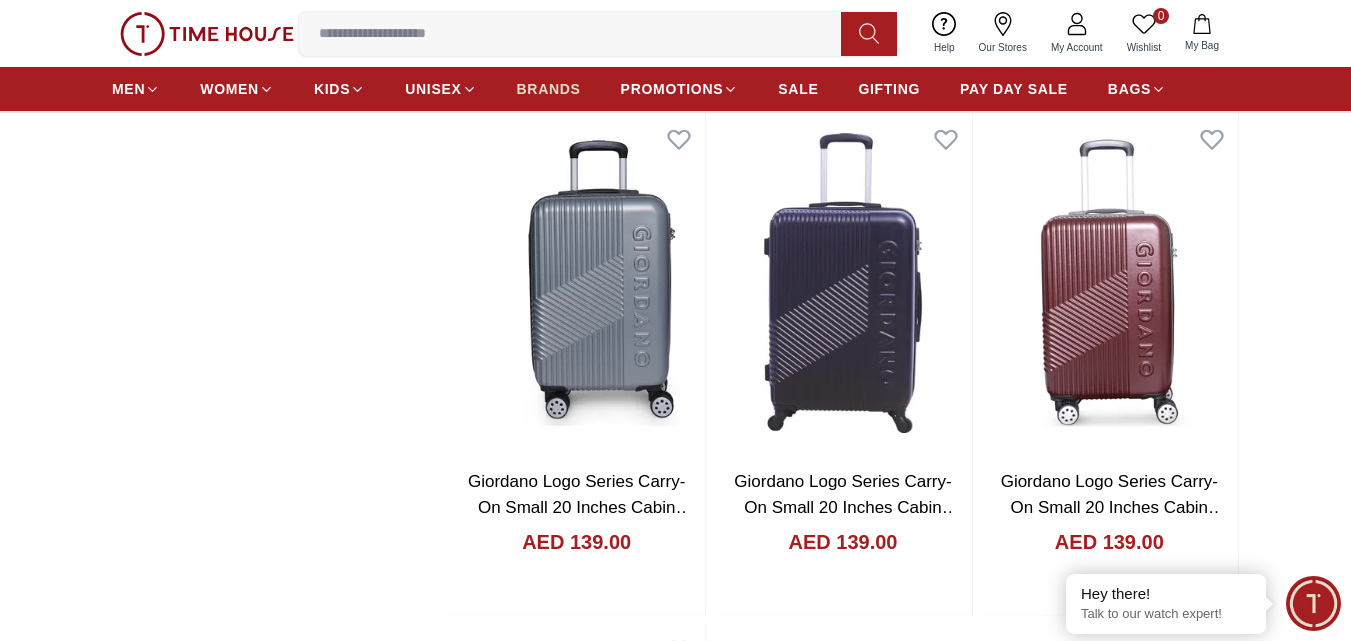 click on "BRANDS" at bounding box center [549, 89] 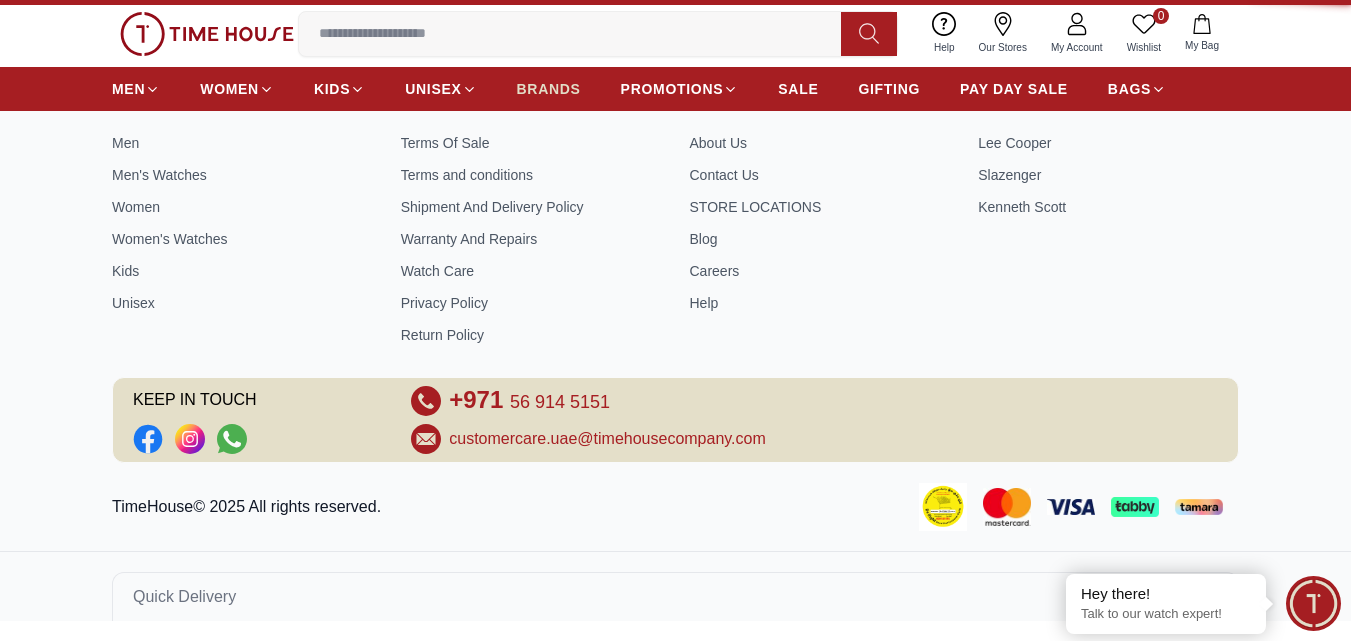 scroll, scrollTop: 0, scrollLeft: 0, axis: both 